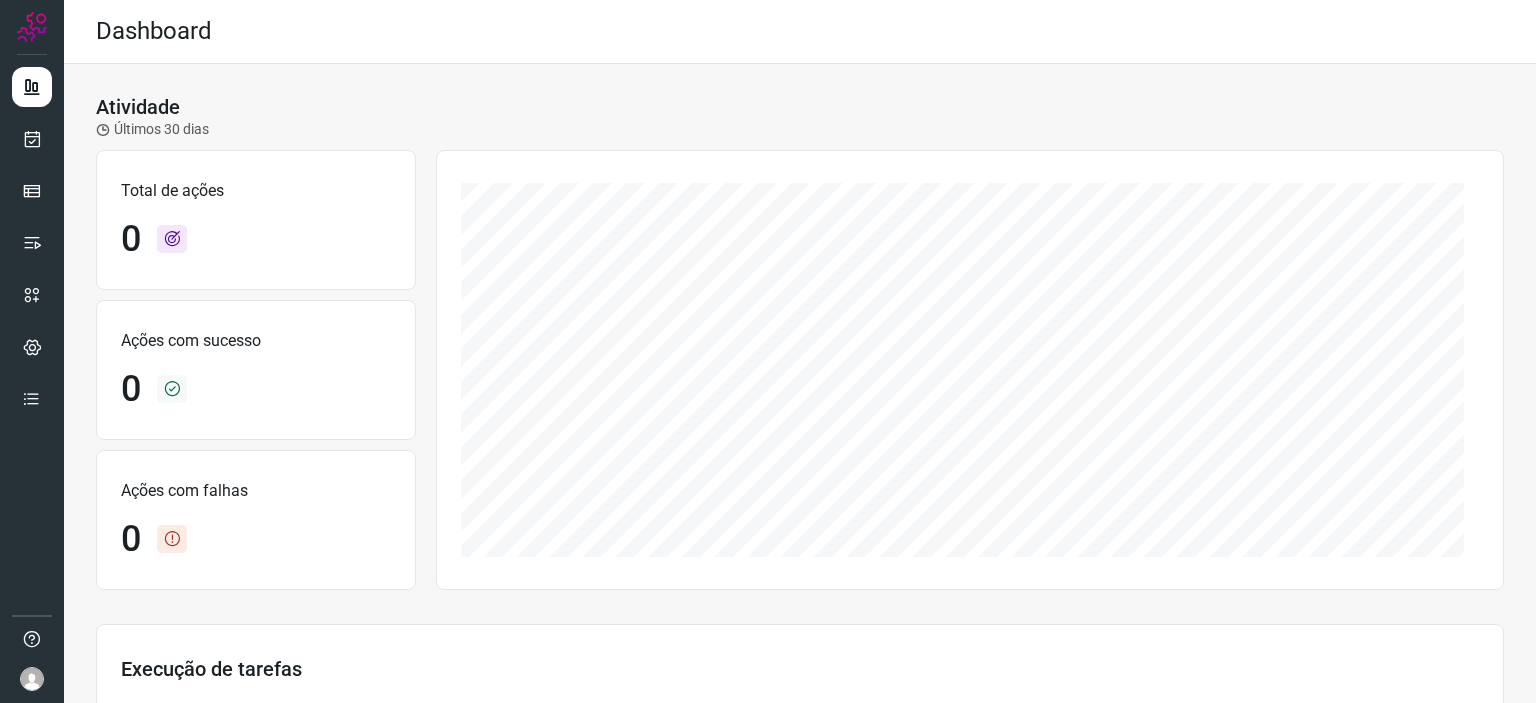 scroll, scrollTop: 0, scrollLeft: 0, axis: both 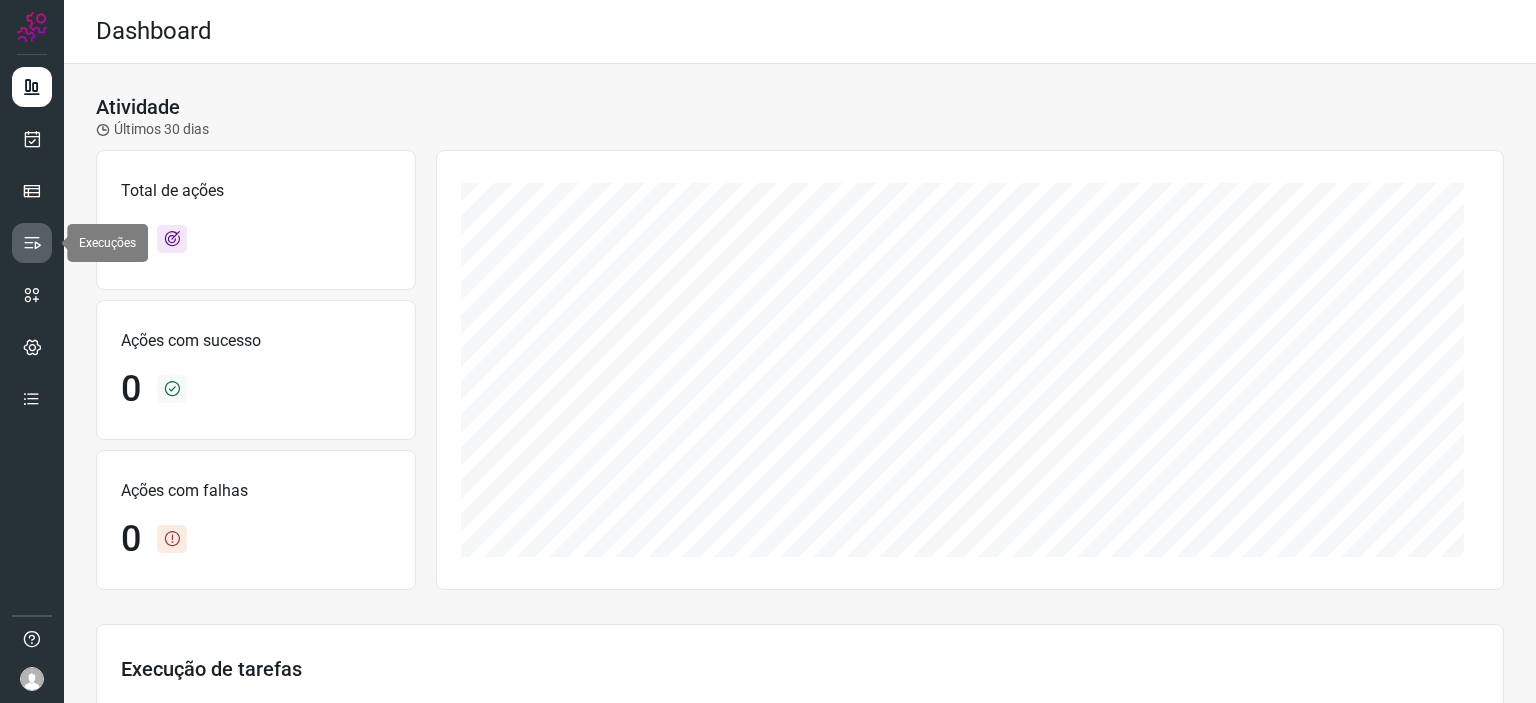 click at bounding box center [32, 243] 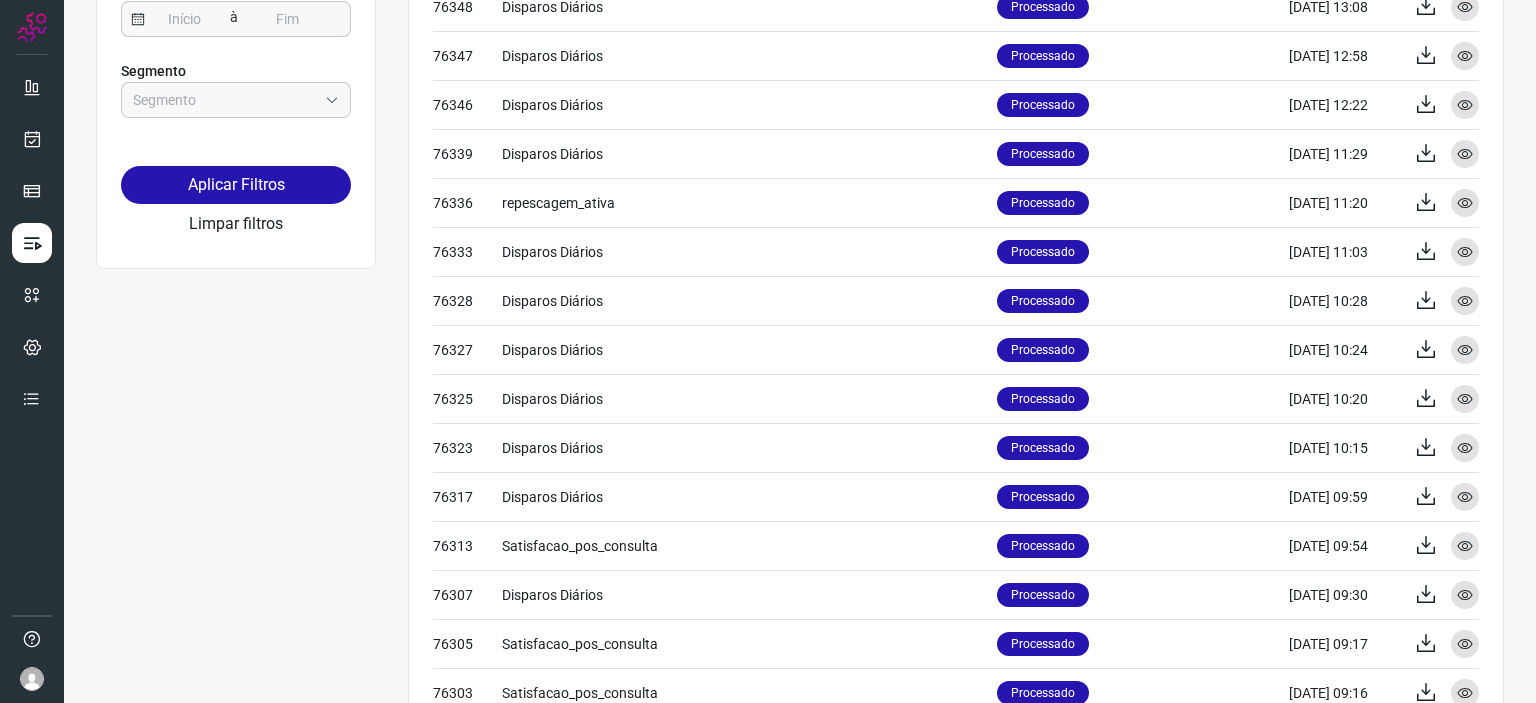 scroll, scrollTop: 0, scrollLeft: 0, axis: both 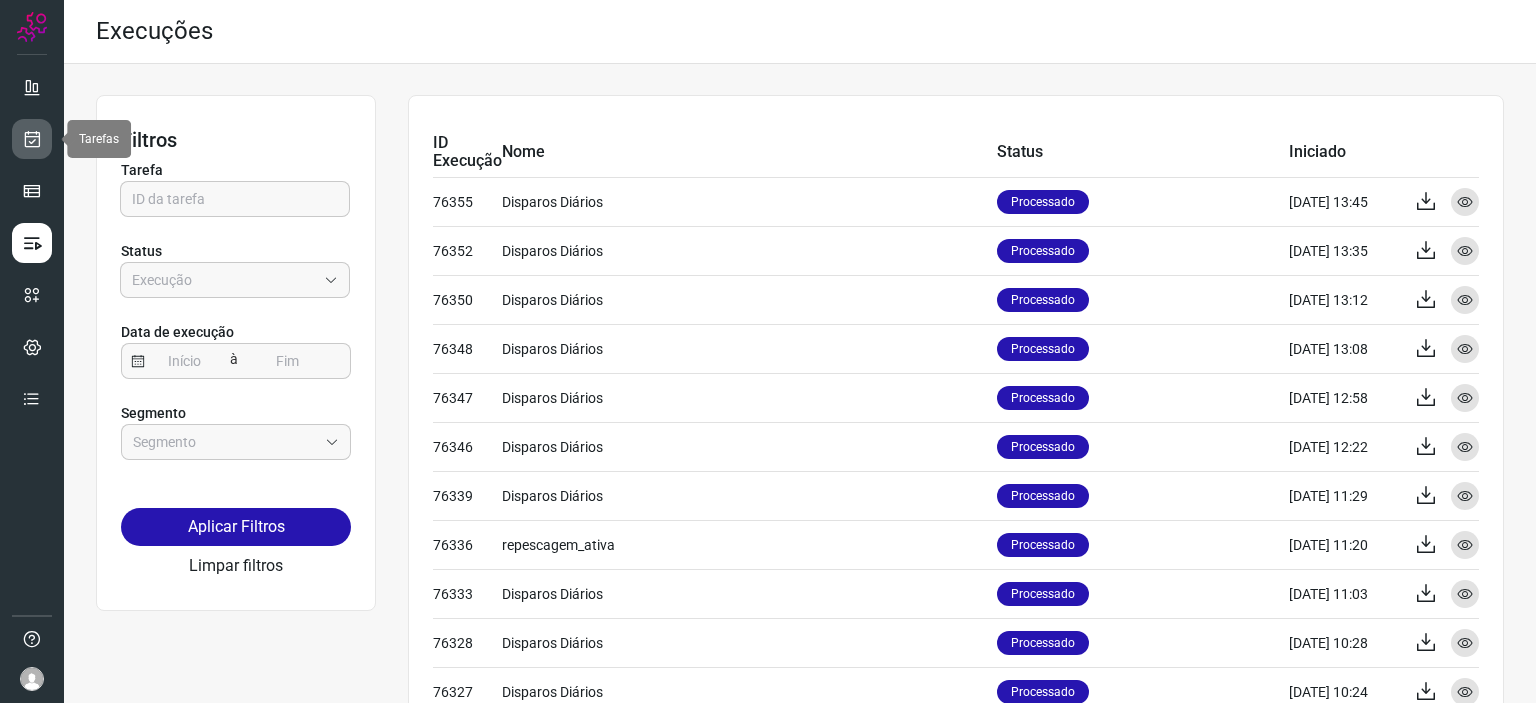 click at bounding box center [32, 139] 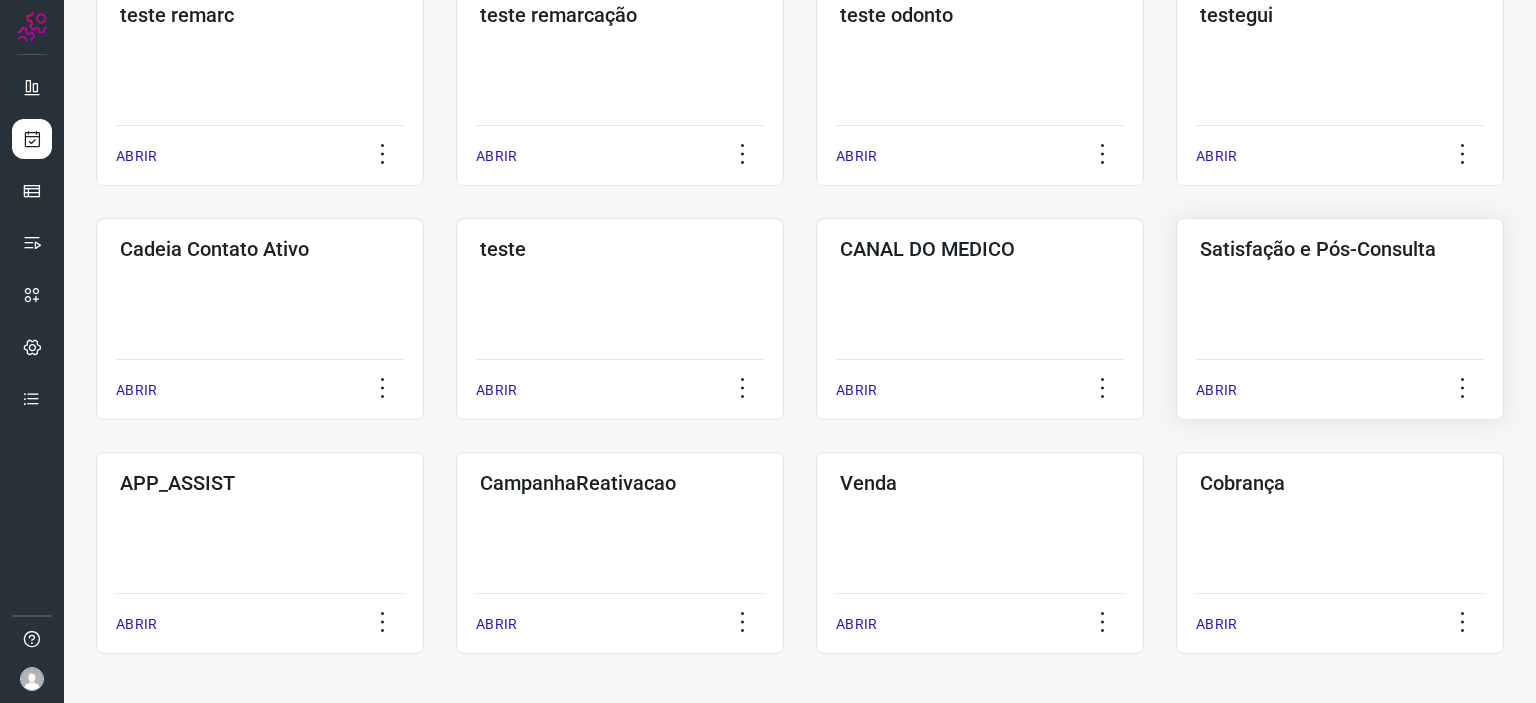 click on "Satisfação e Pós-Consulta  ABRIR" 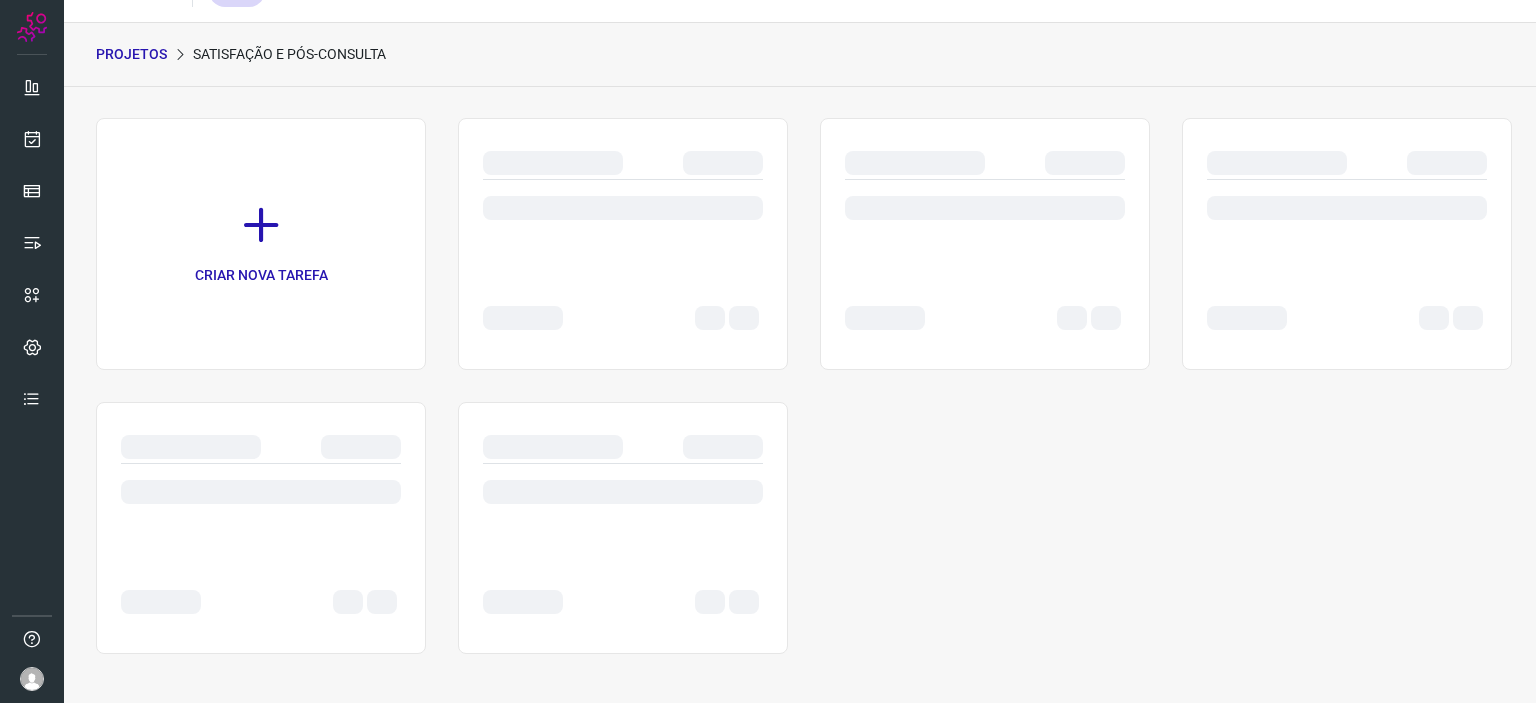 scroll, scrollTop: 0, scrollLeft: 0, axis: both 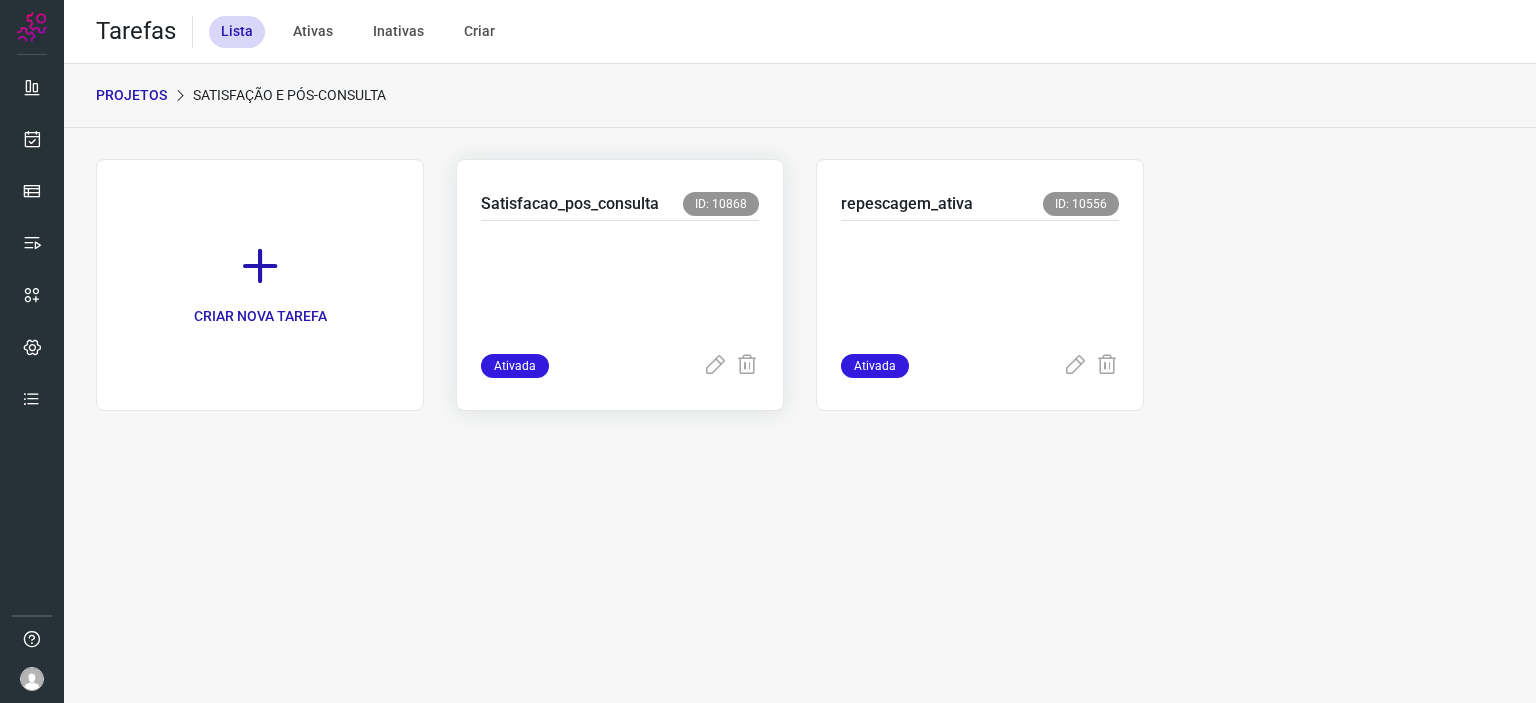 click at bounding box center (620, 283) 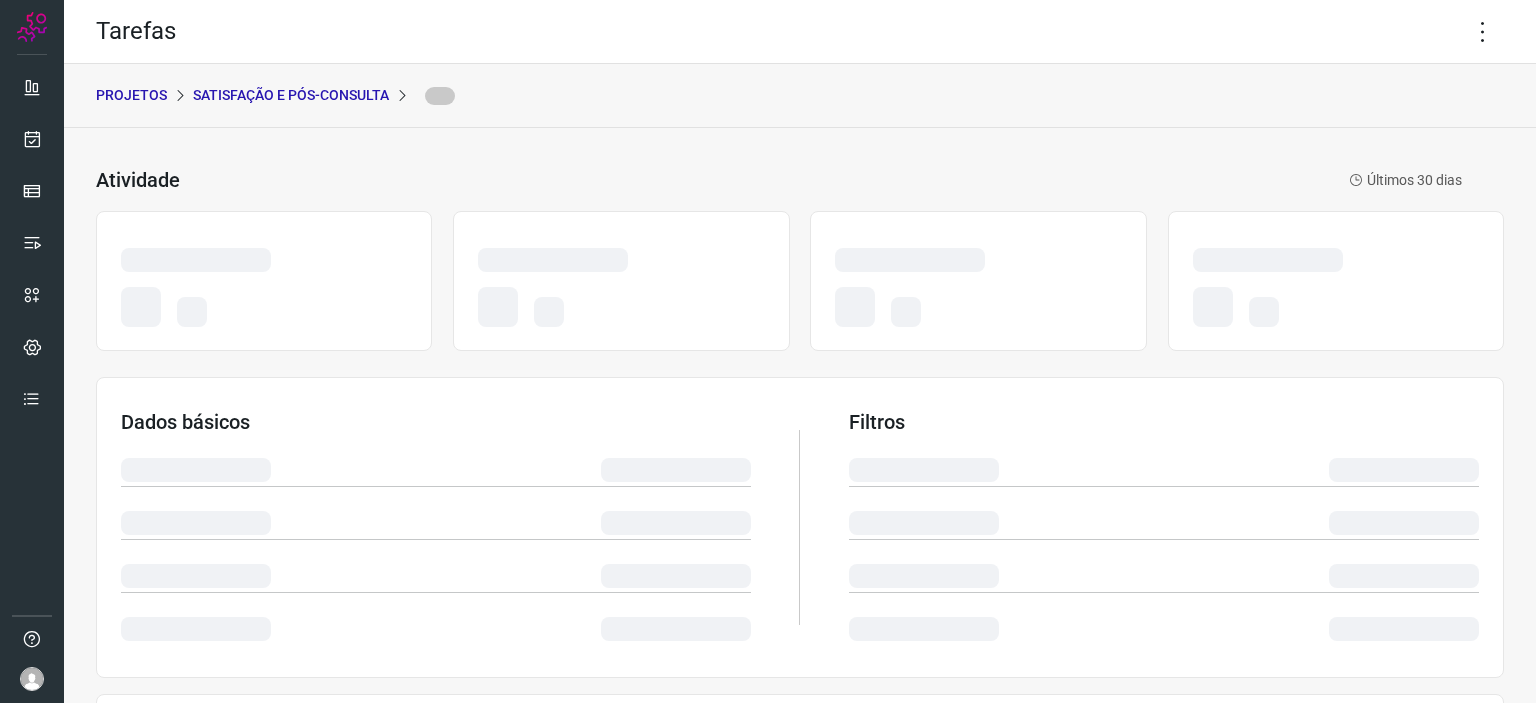 click on "PROJETOS  Satisfação e Pós-Consulta" at bounding box center (800, 96) 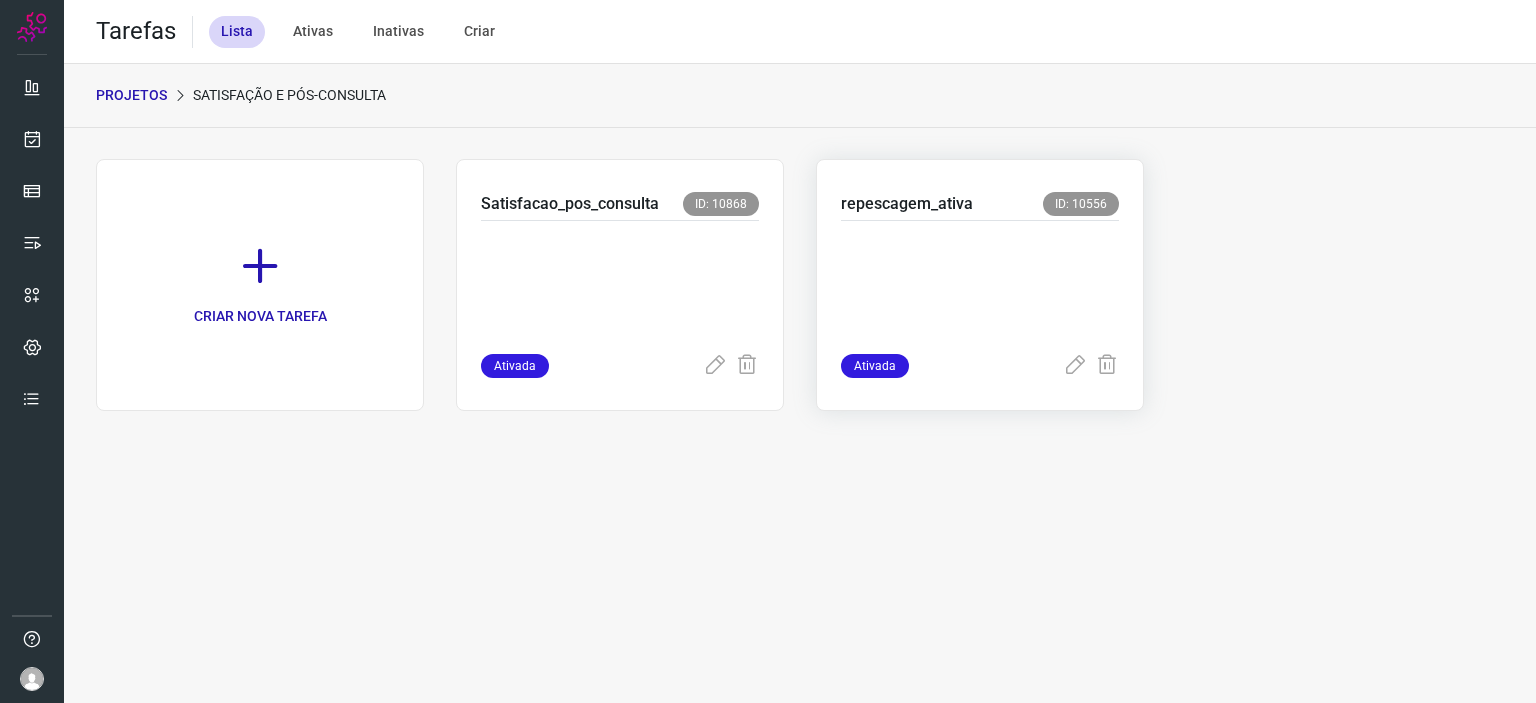 click at bounding box center (980, 283) 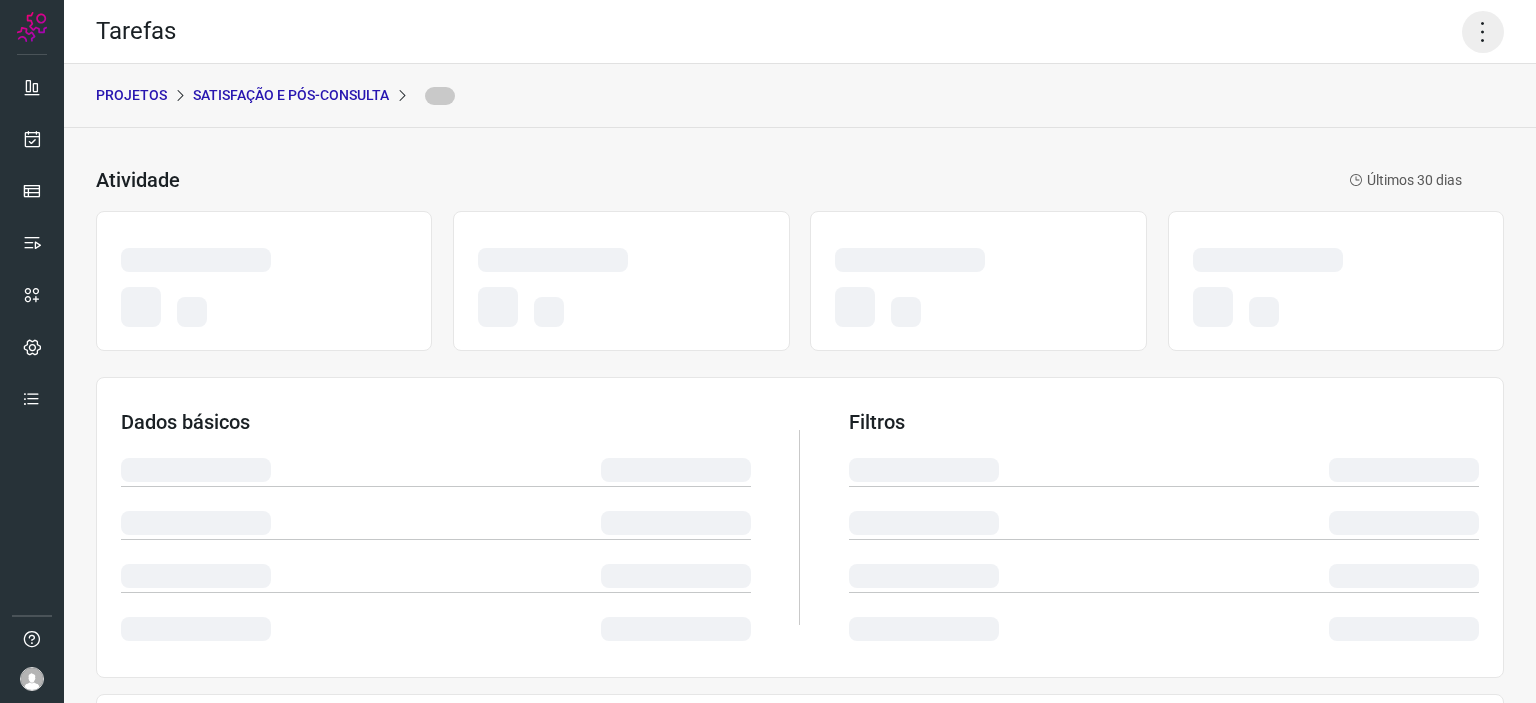 click 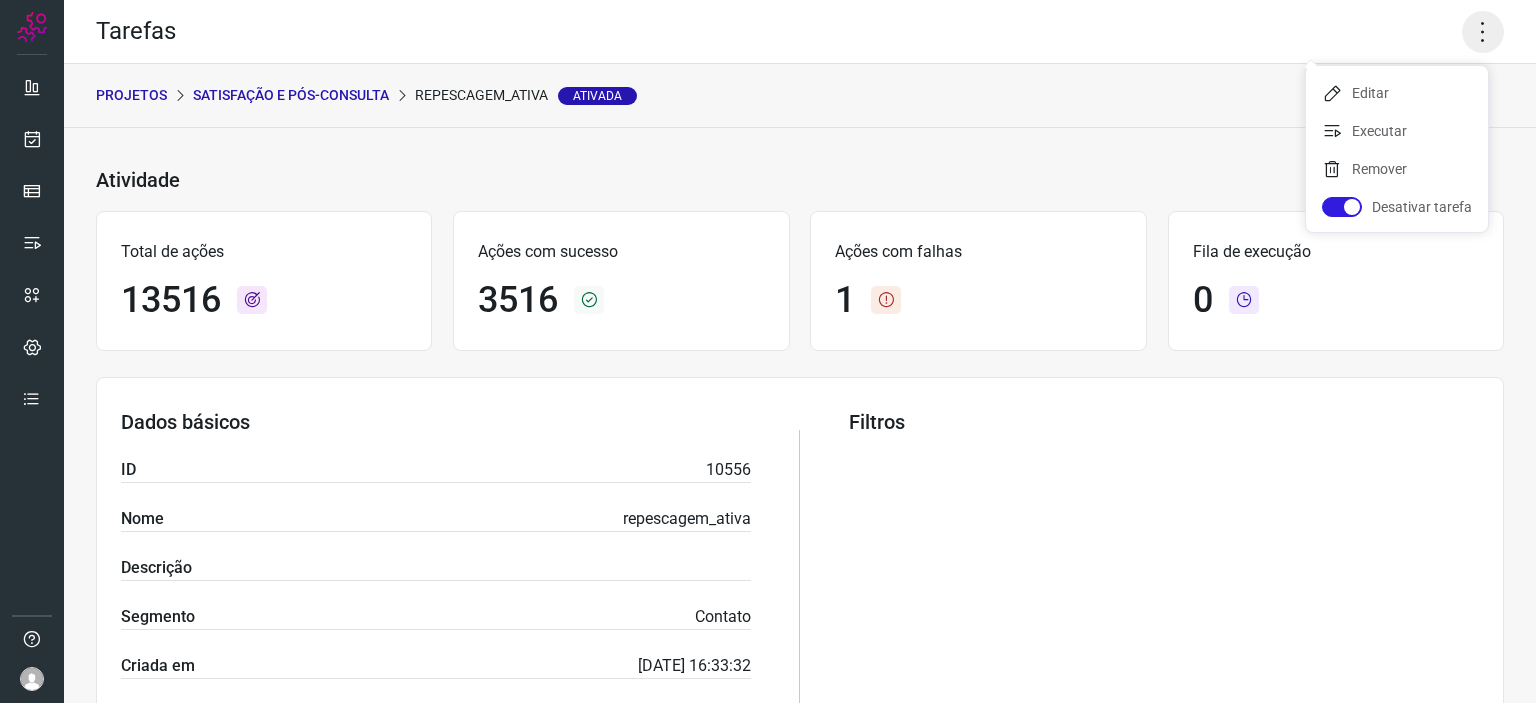 click 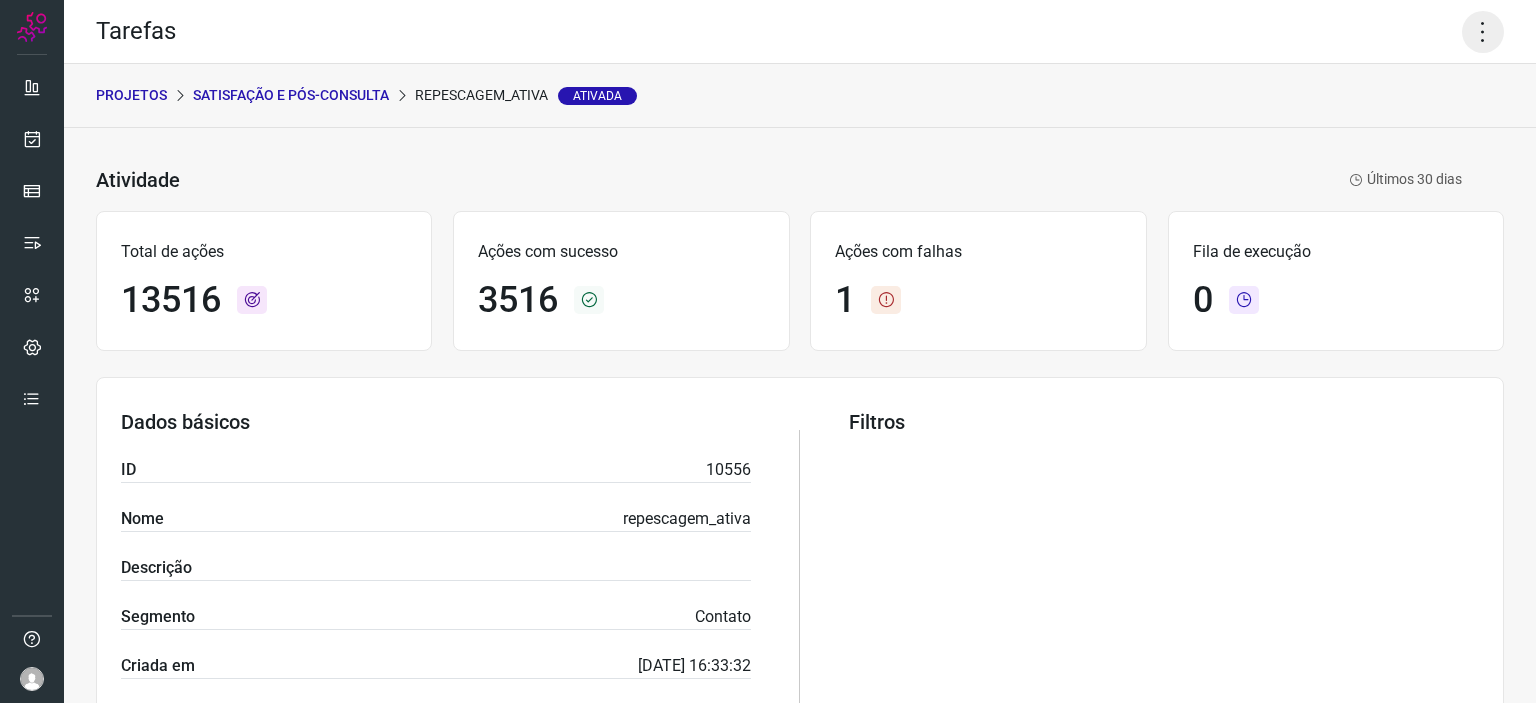 click 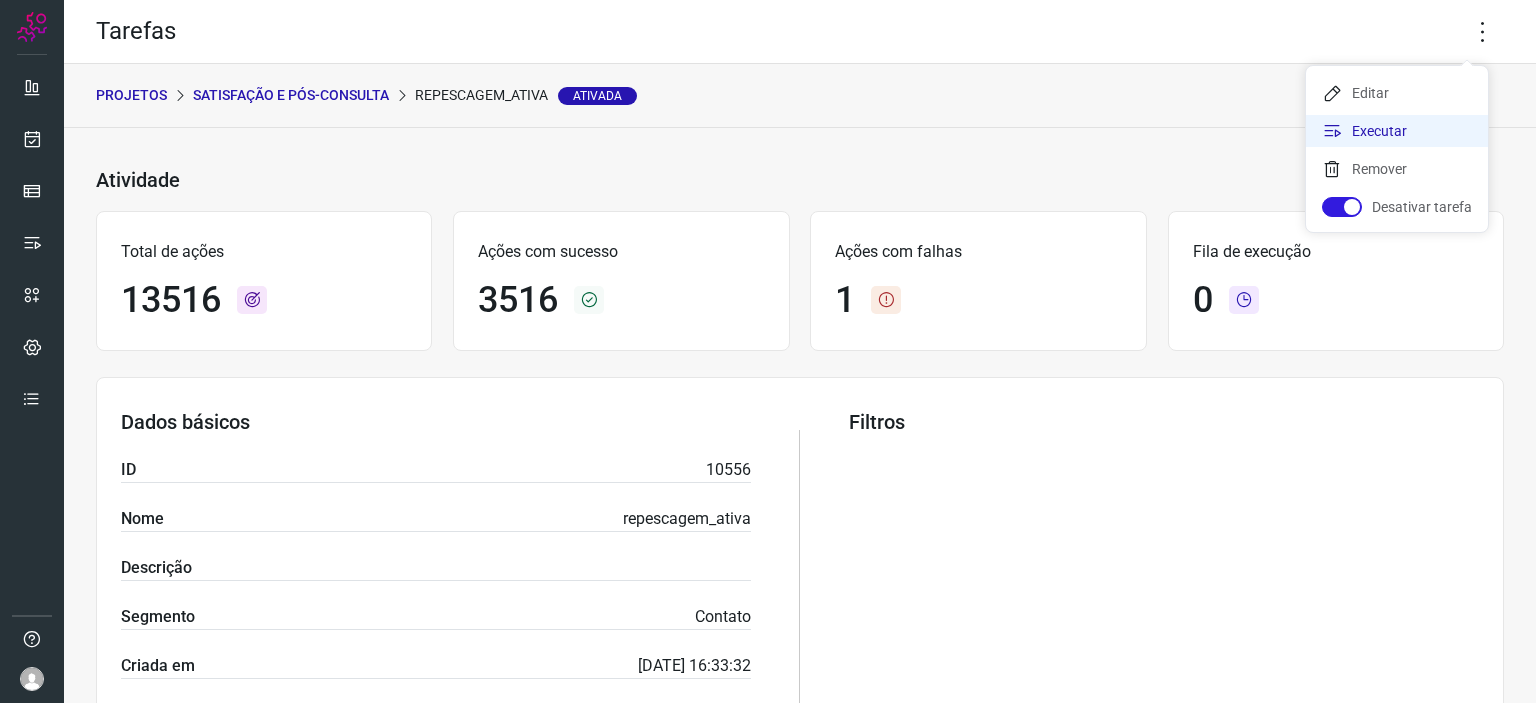 click on "Executar" 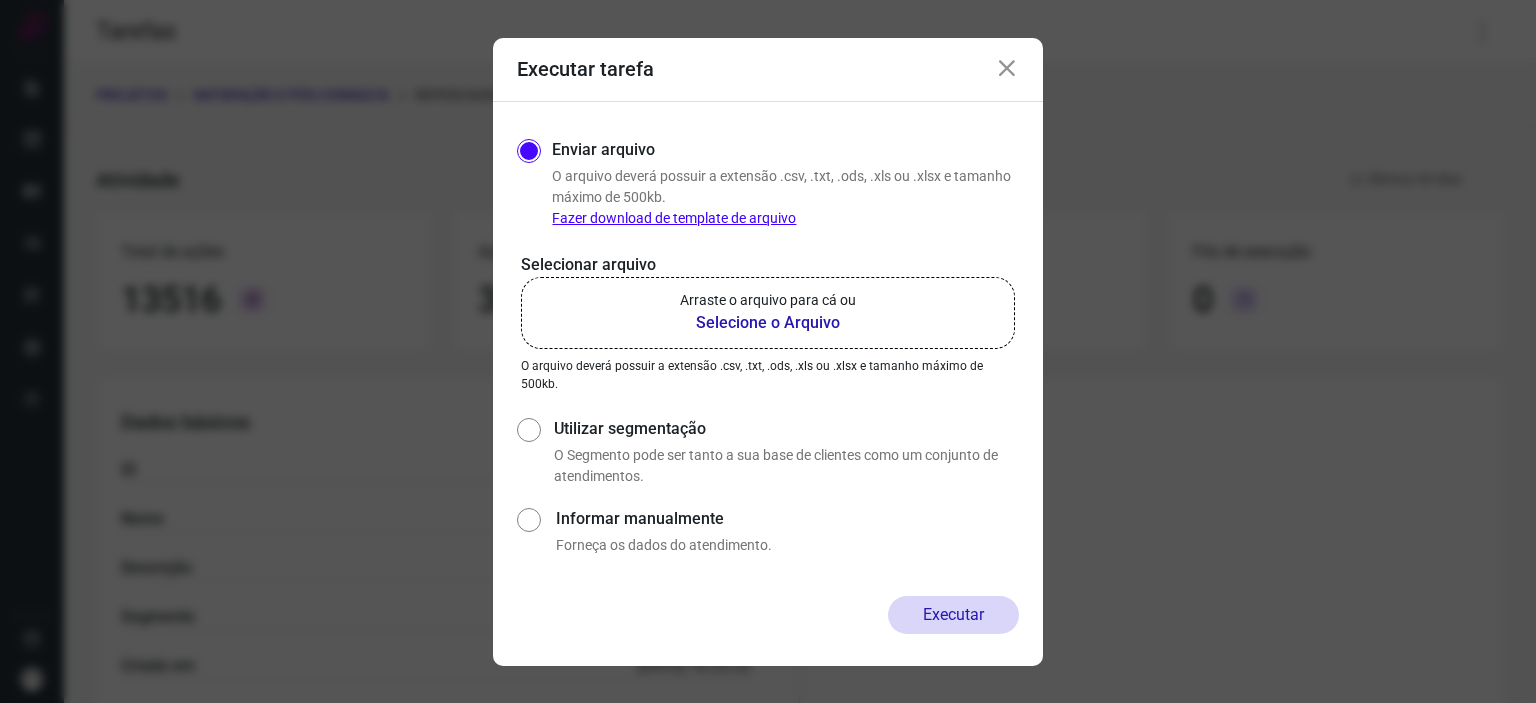 click on "Selecione o Arquivo" at bounding box center (768, 323) 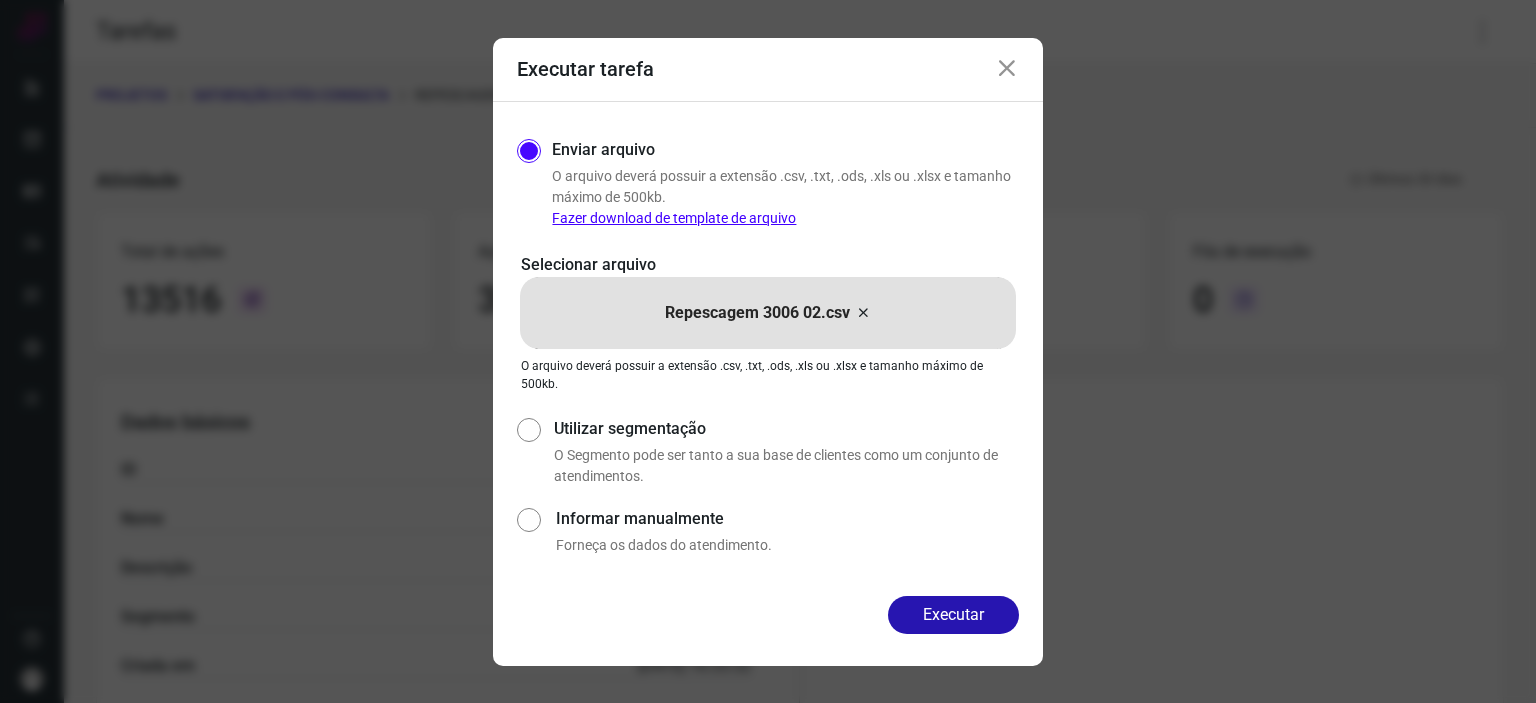 click on "Executar tarefa" at bounding box center (768, 70) 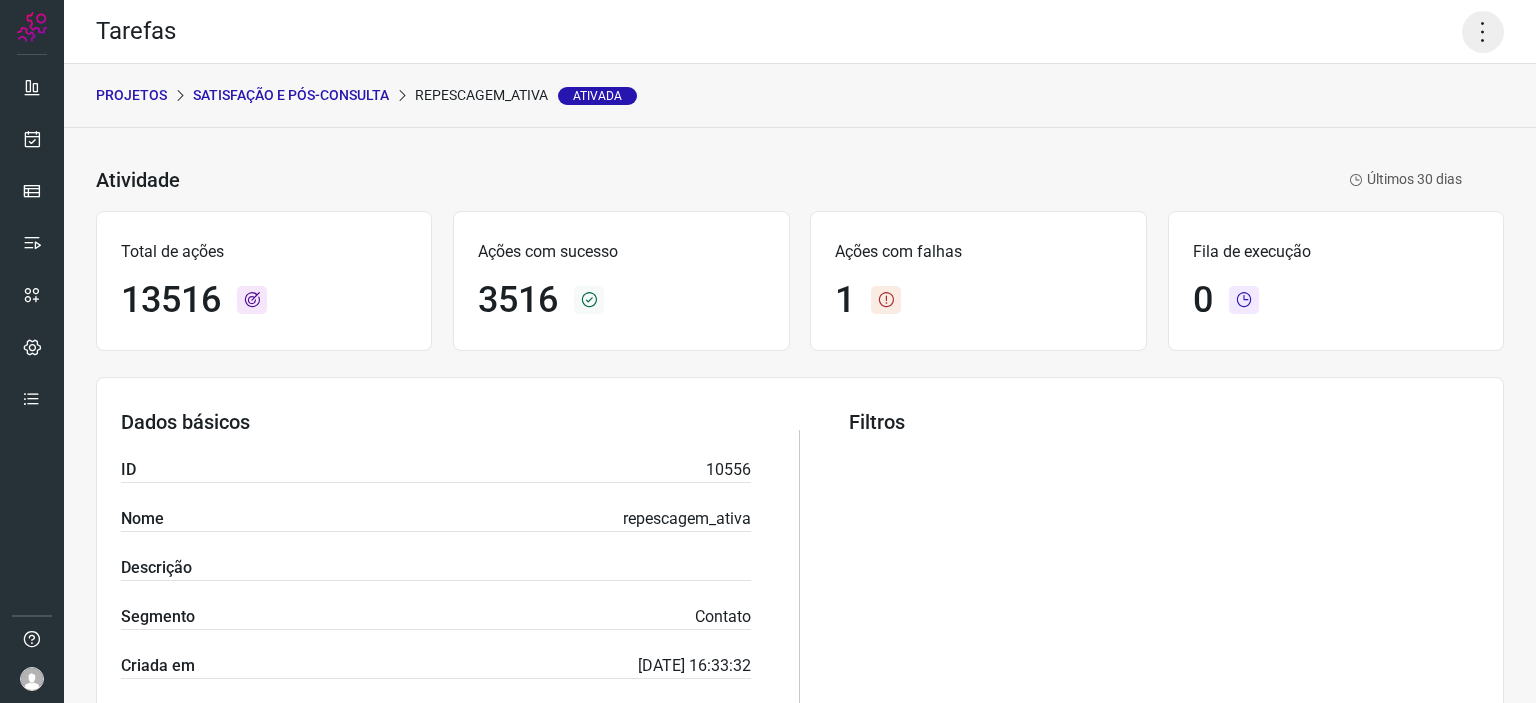 click 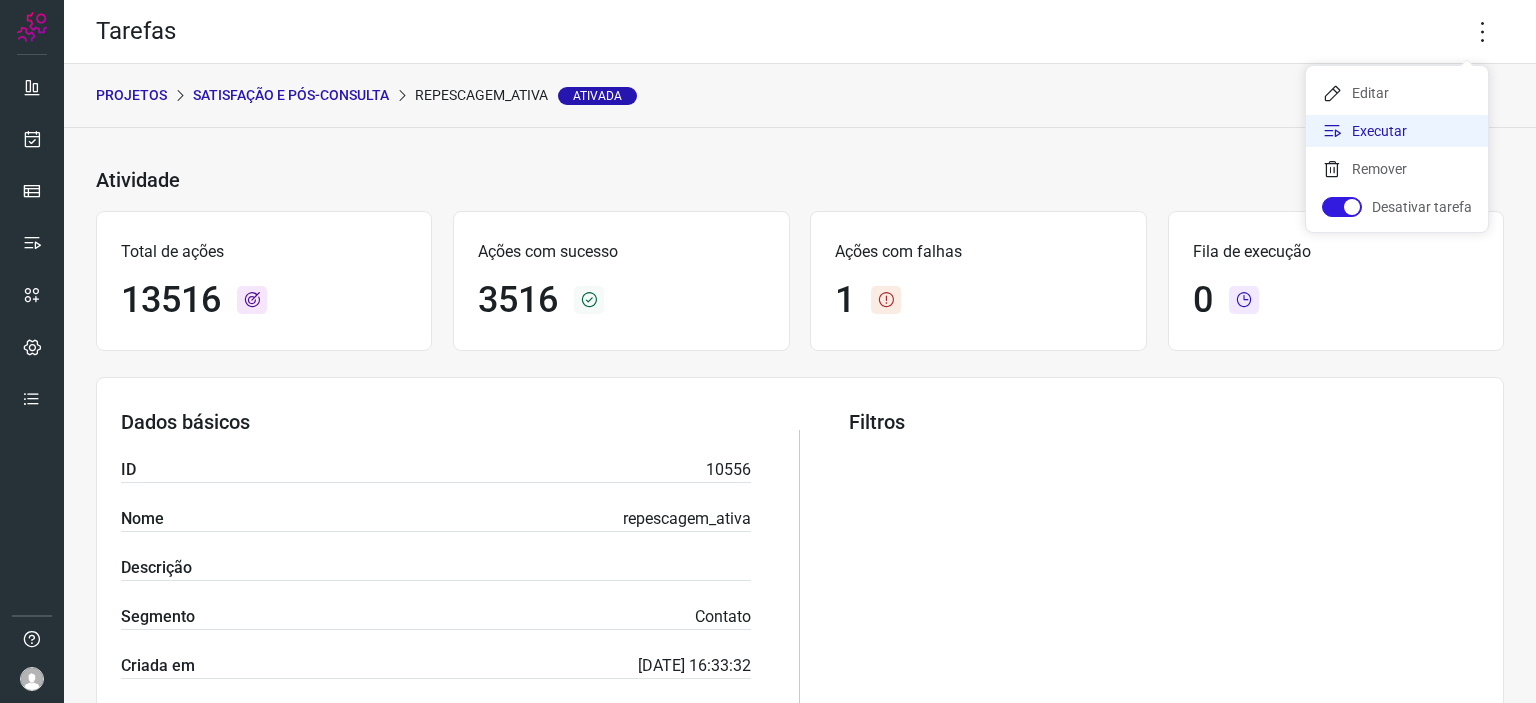 click on "Executar" 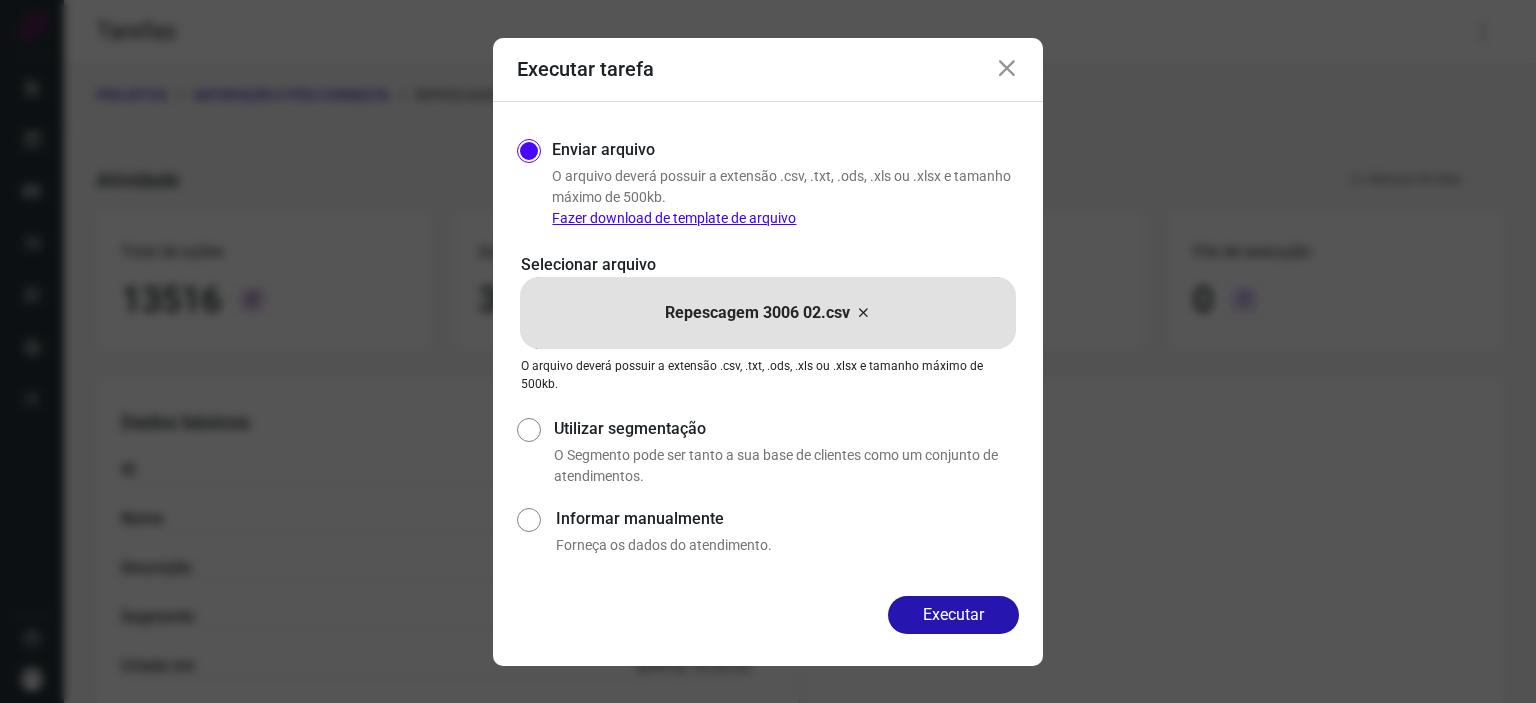 click at bounding box center [863, 313] 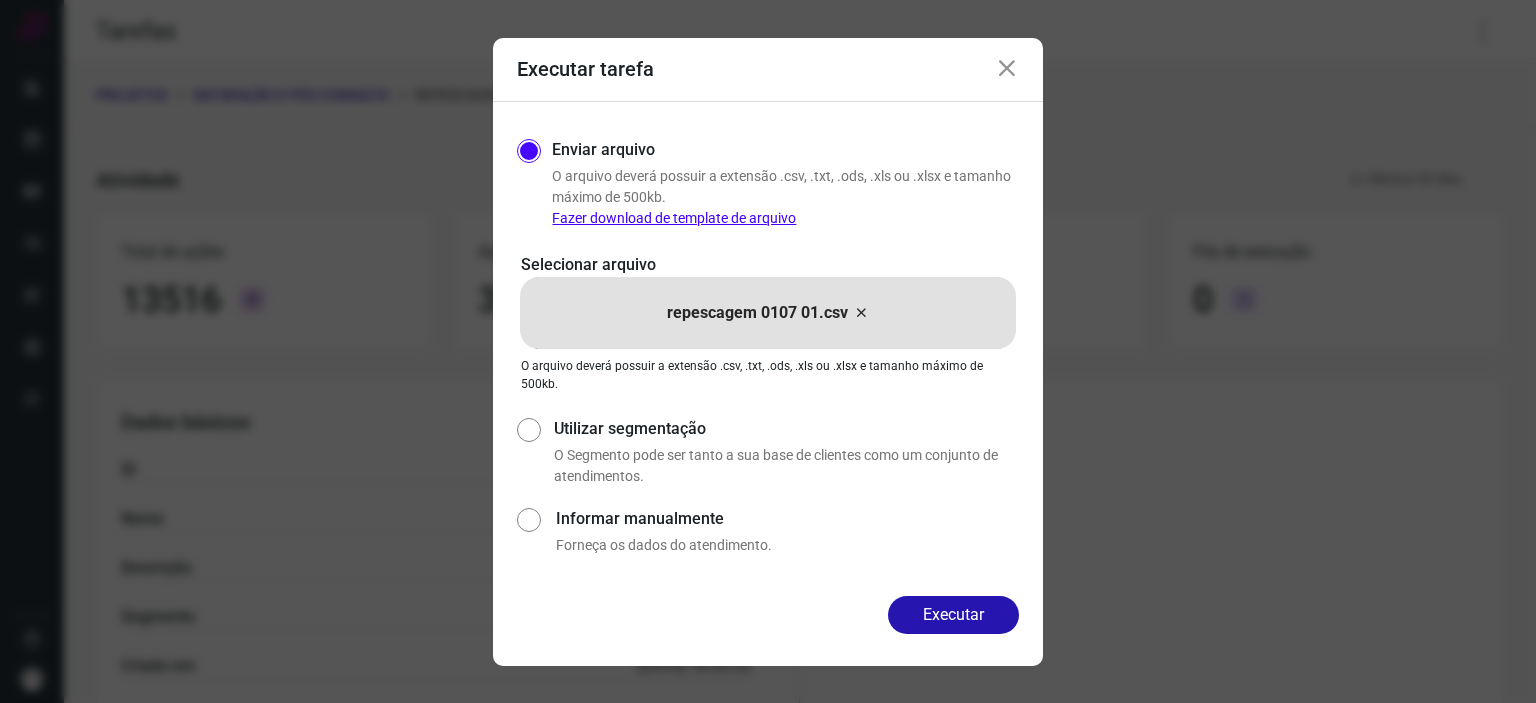 click at bounding box center (1007, 69) 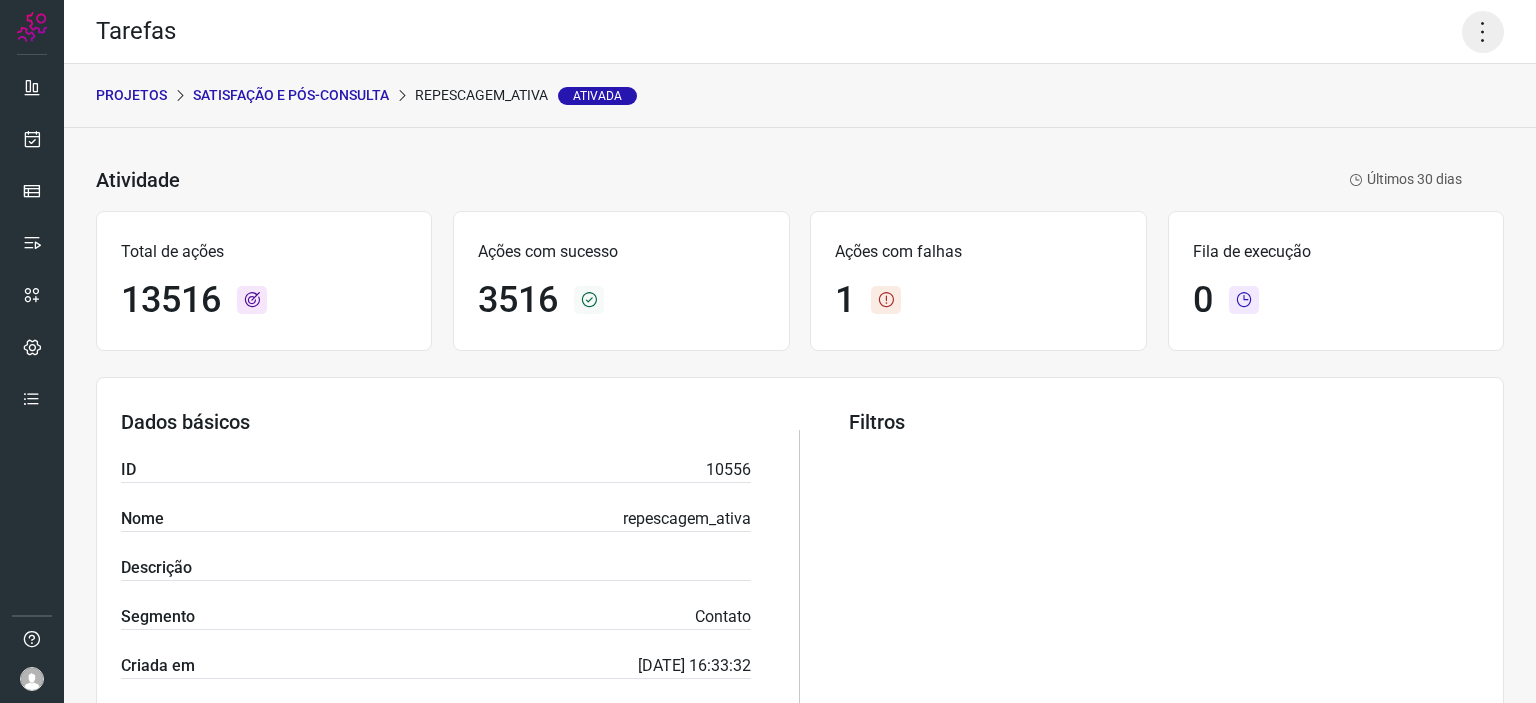 click 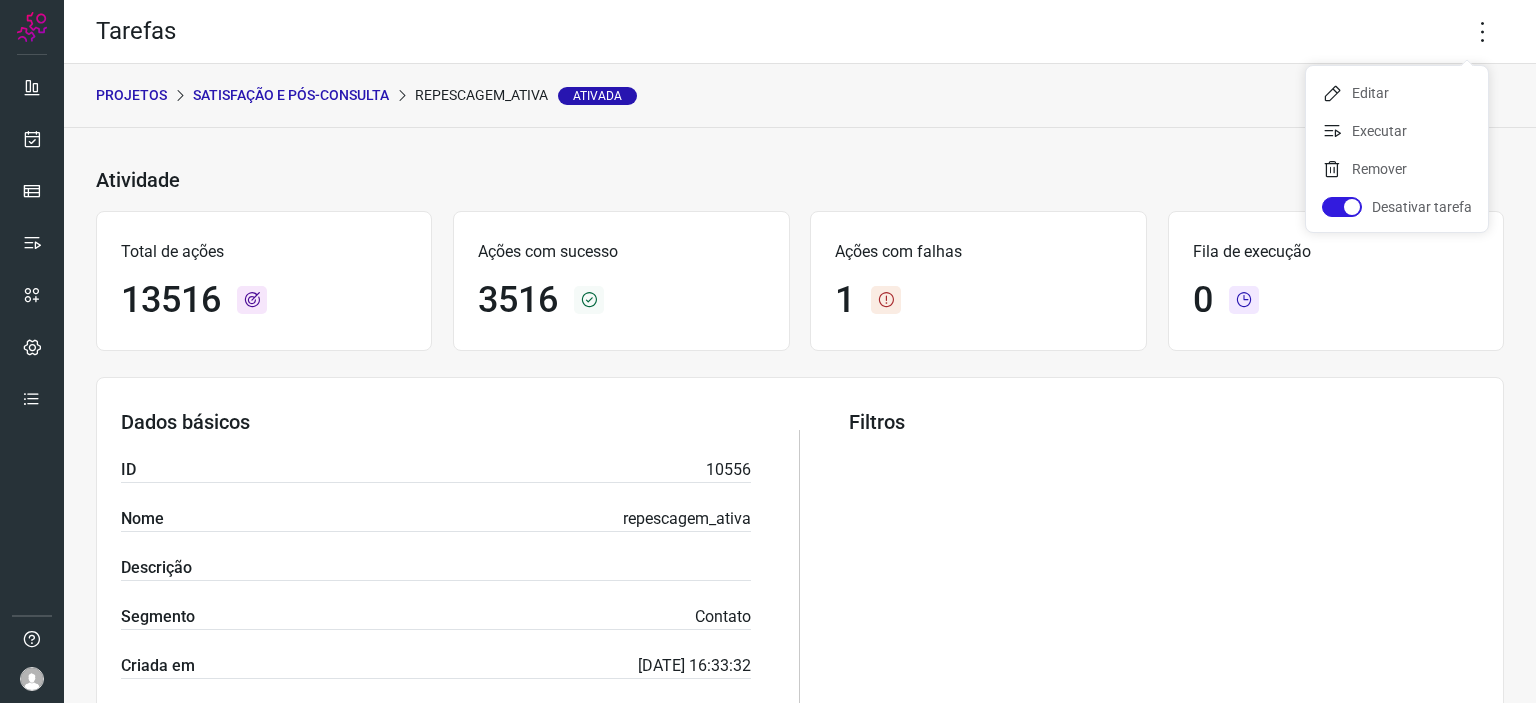 click on "Editar   Executar   Remover   Desativar tarefa" 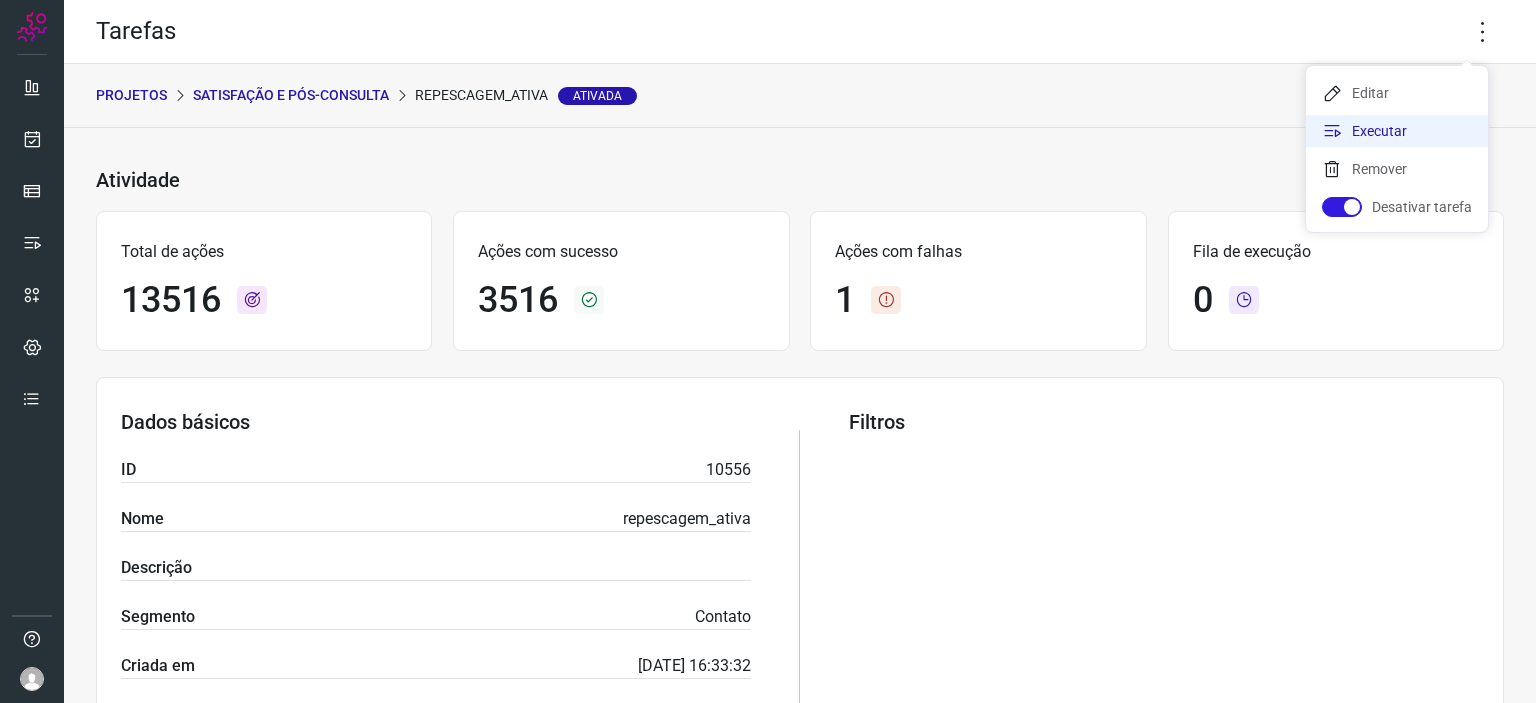 click on "Executar" 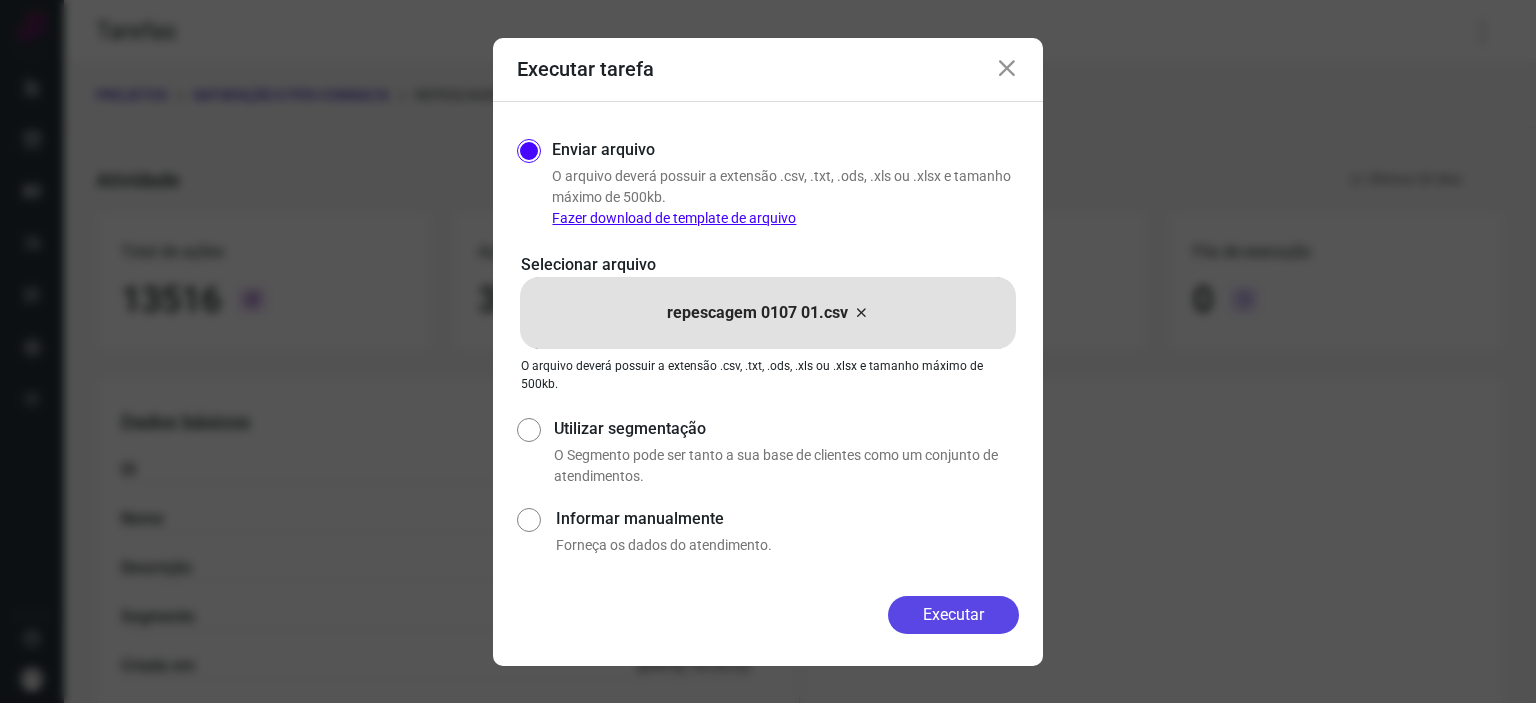 click on "Executar" at bounding box center [953, 615] 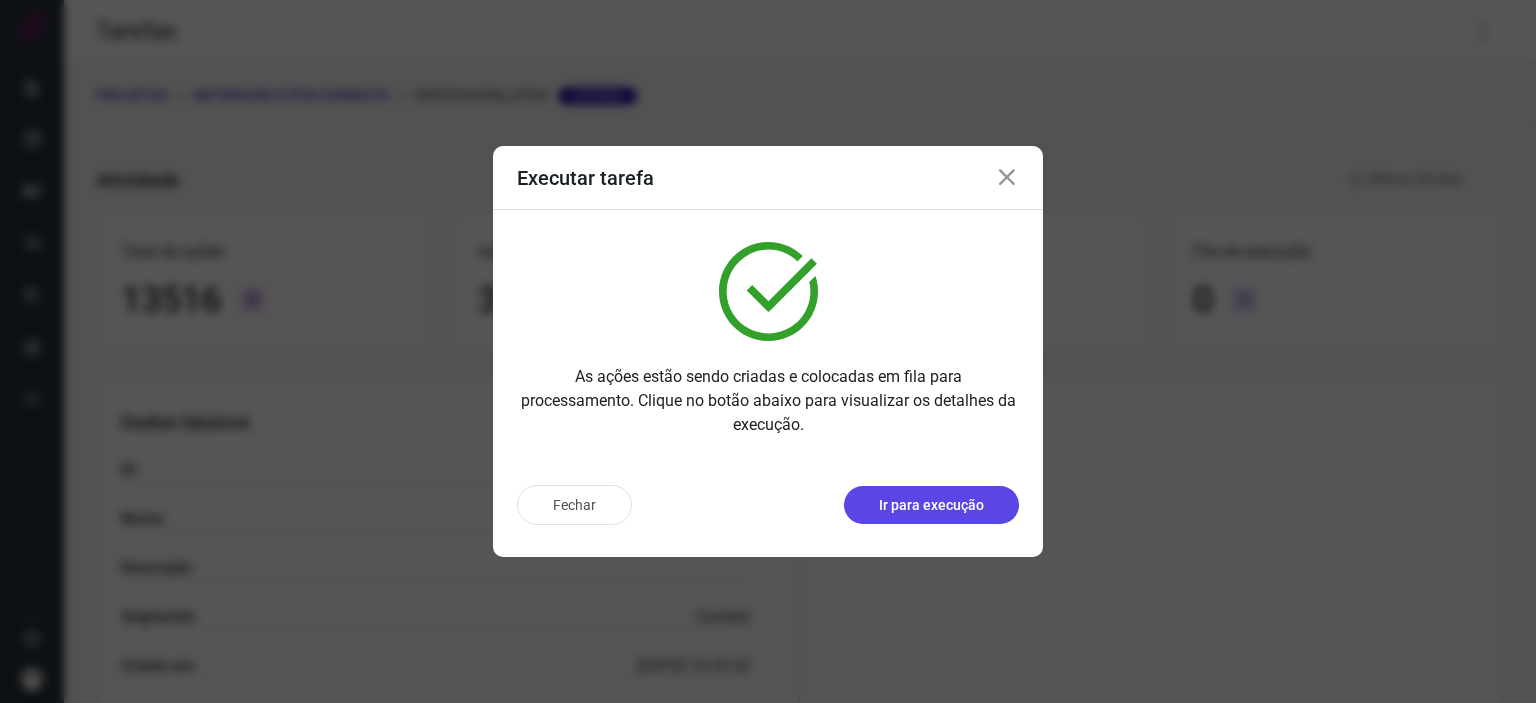 click on "Ir para execução" at bounding box center (931, 505) 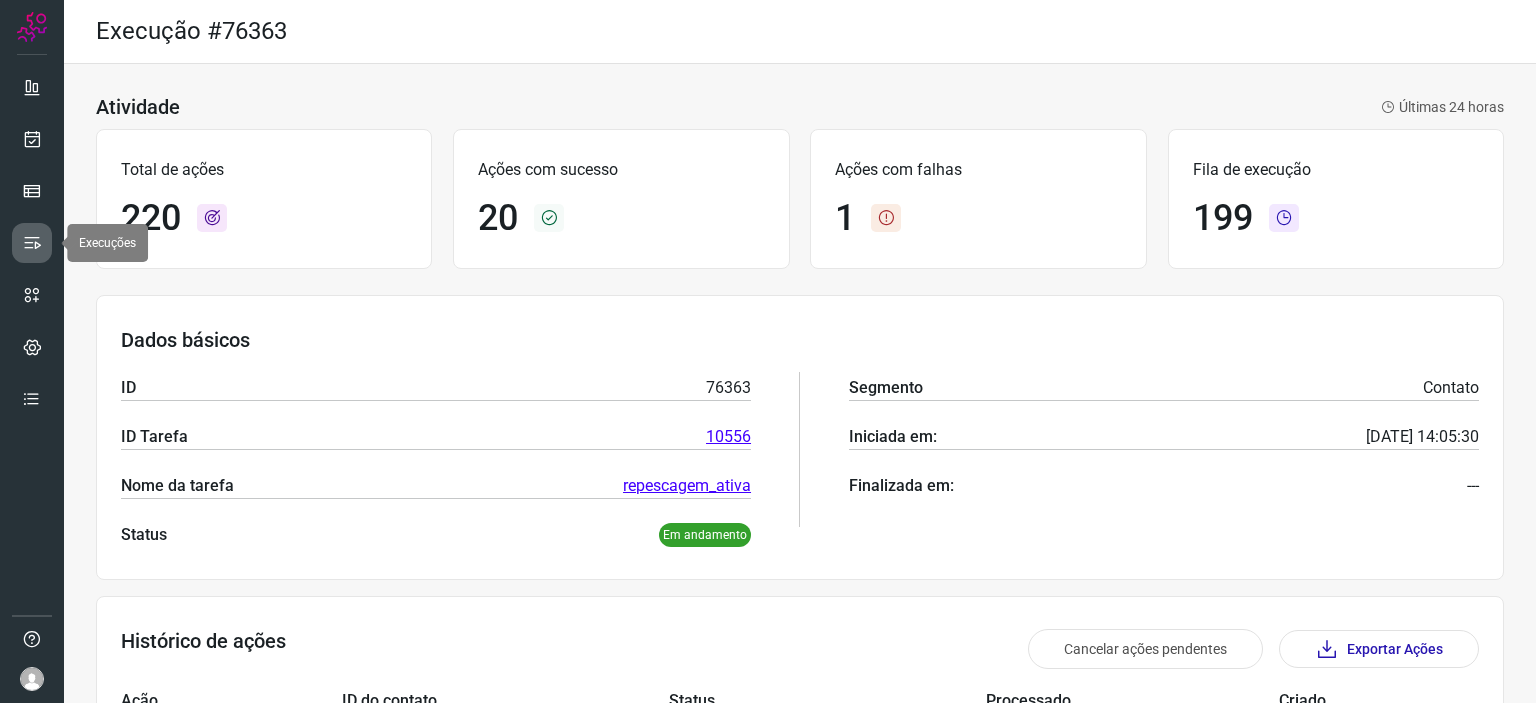 click at bounding box center (32, 243) 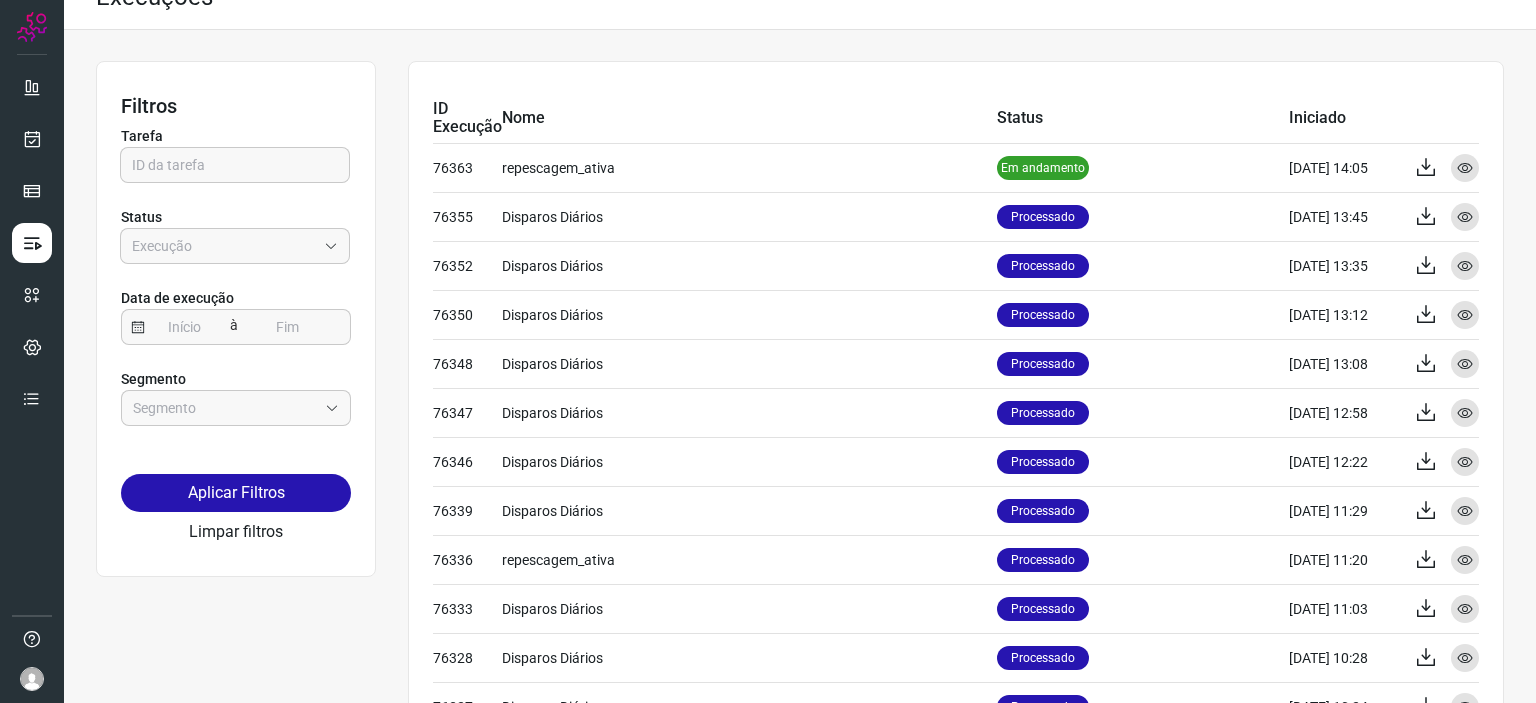 scroll, scrollTop: 0, scrollLeft: 0, axis: both 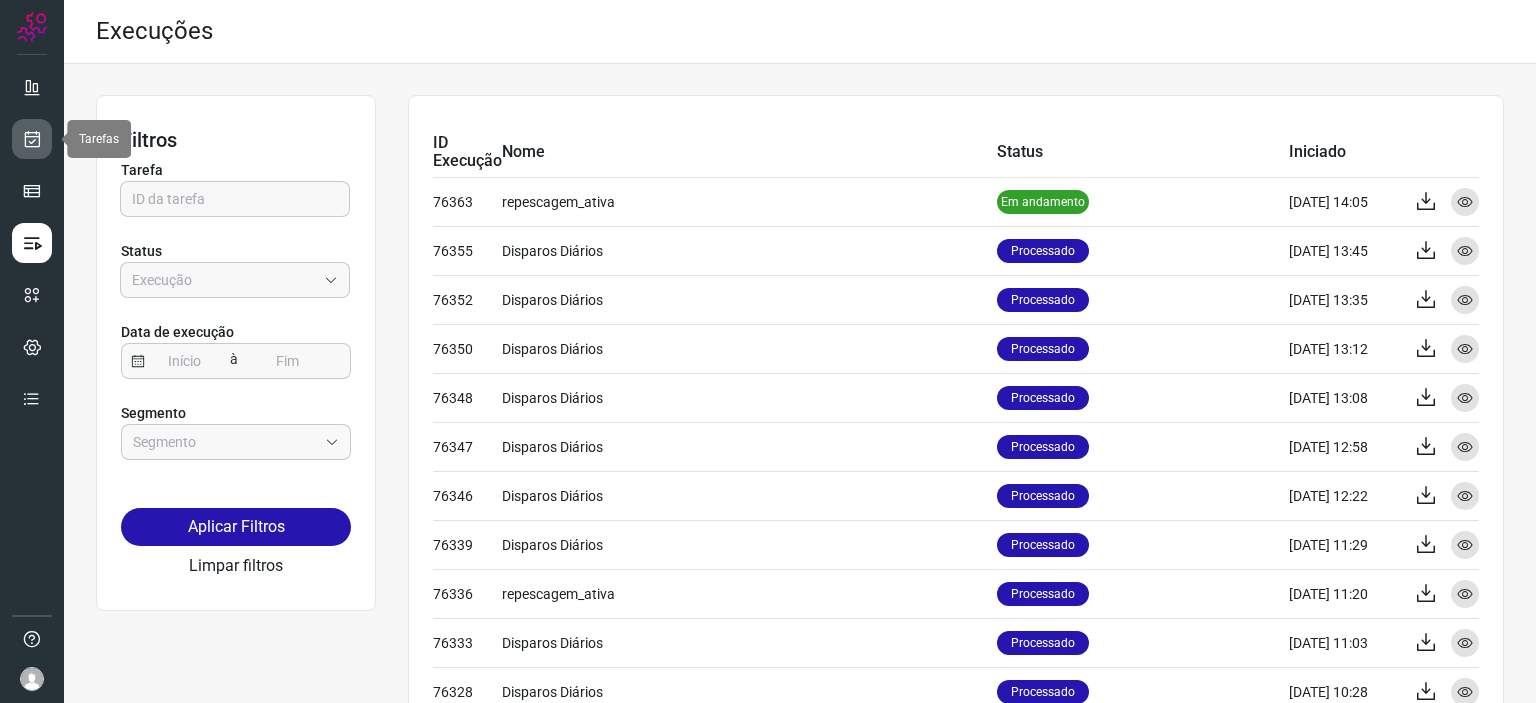 click at bounding box center (32, 139) 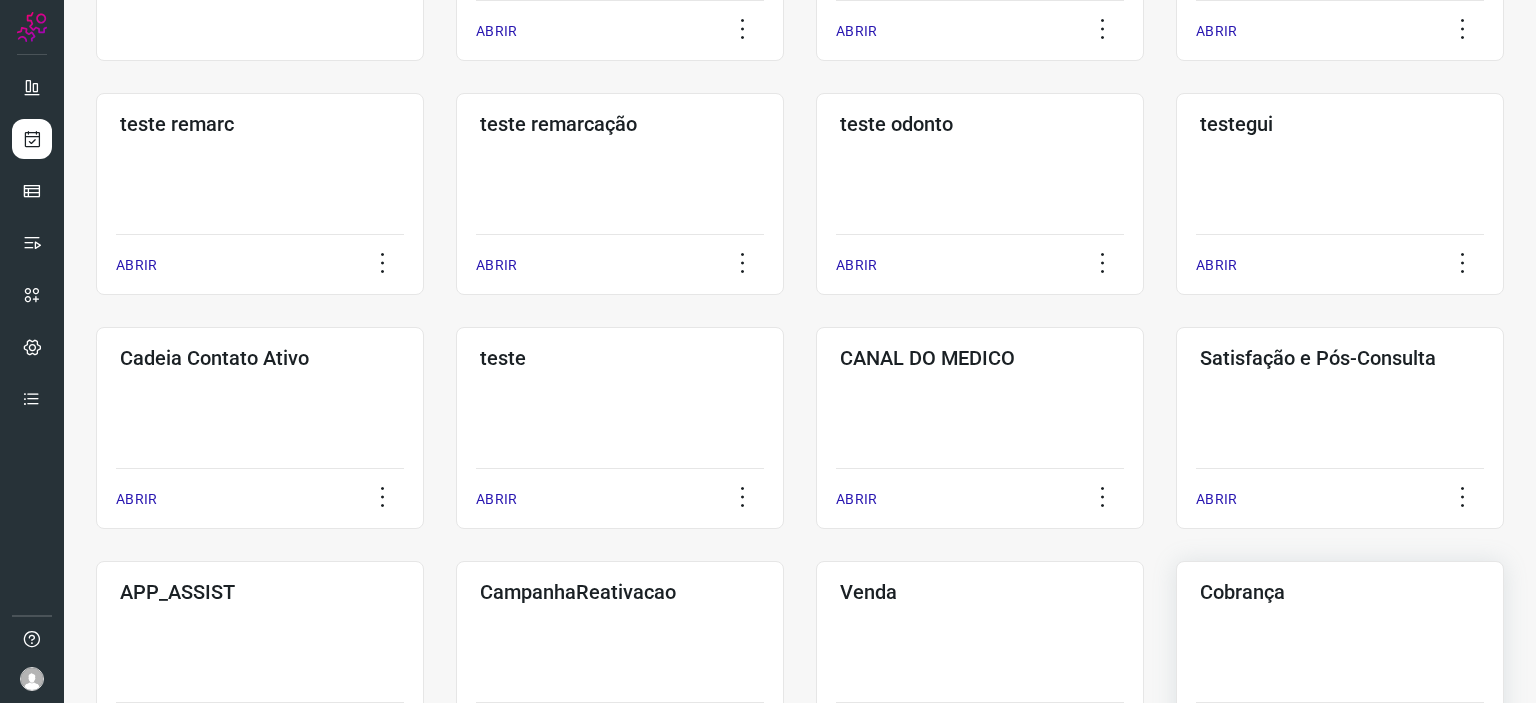 scroll, scrollTop: 400, scrollLeft: 0, axis: vertical 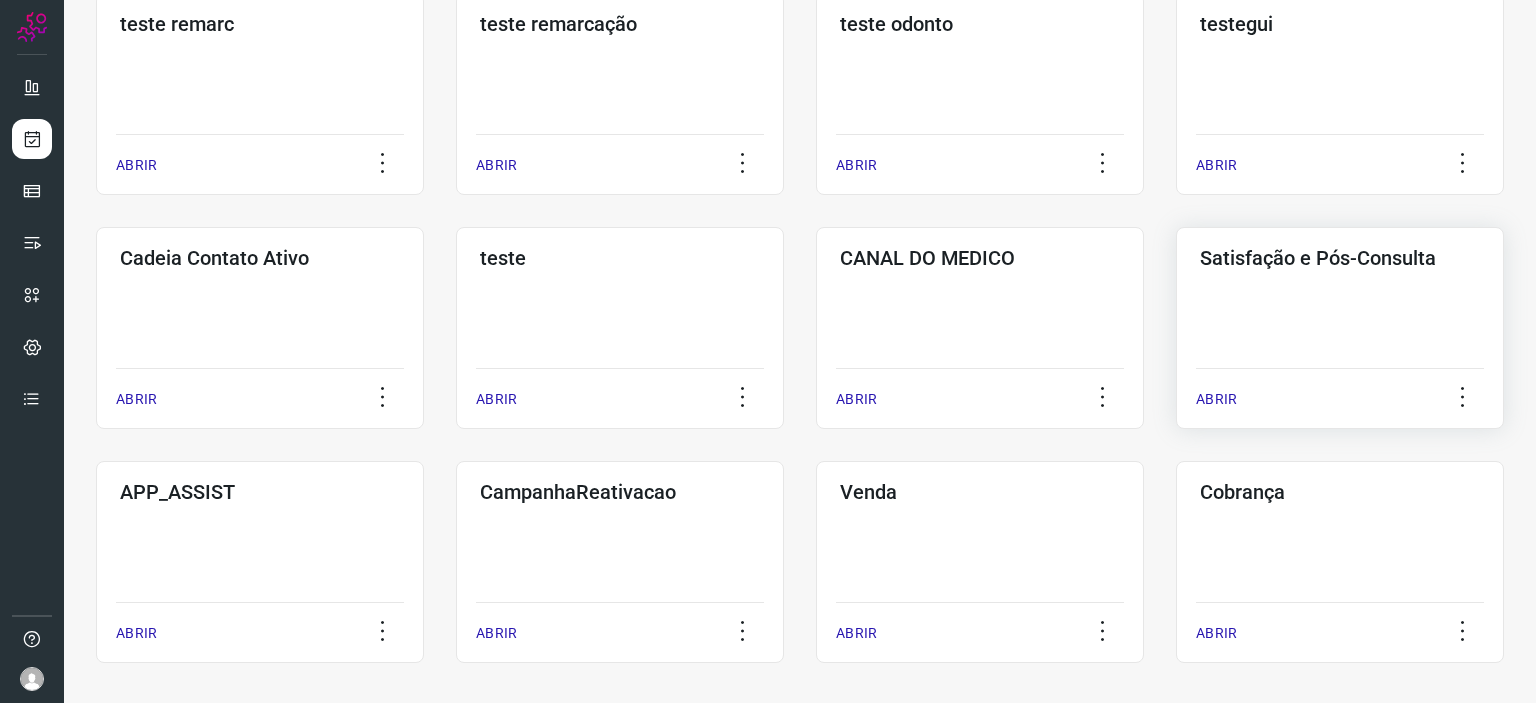 click on "ABRIR" at bounding box center [1340, 393] 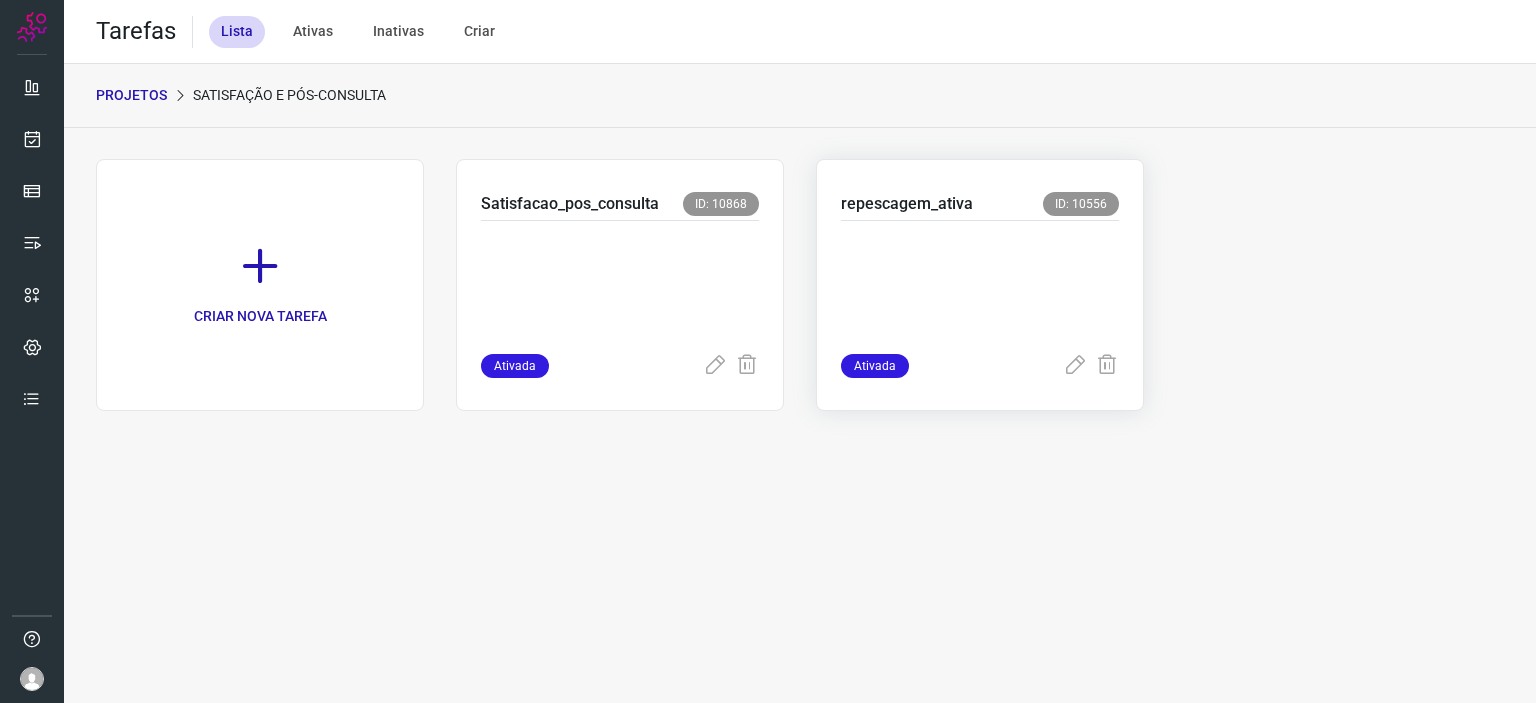 scroll, scrollTop: 0, scrollLeft: 0, axis: both 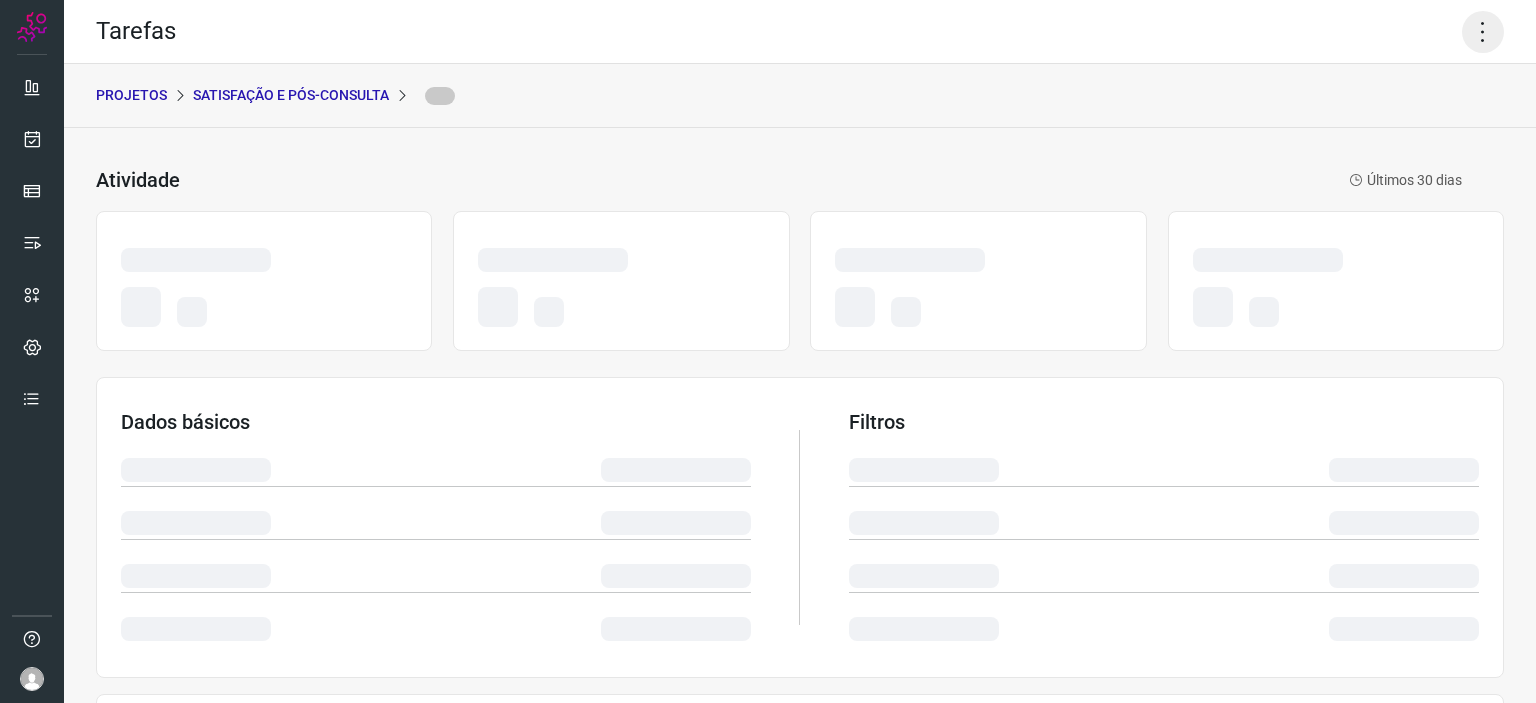 click 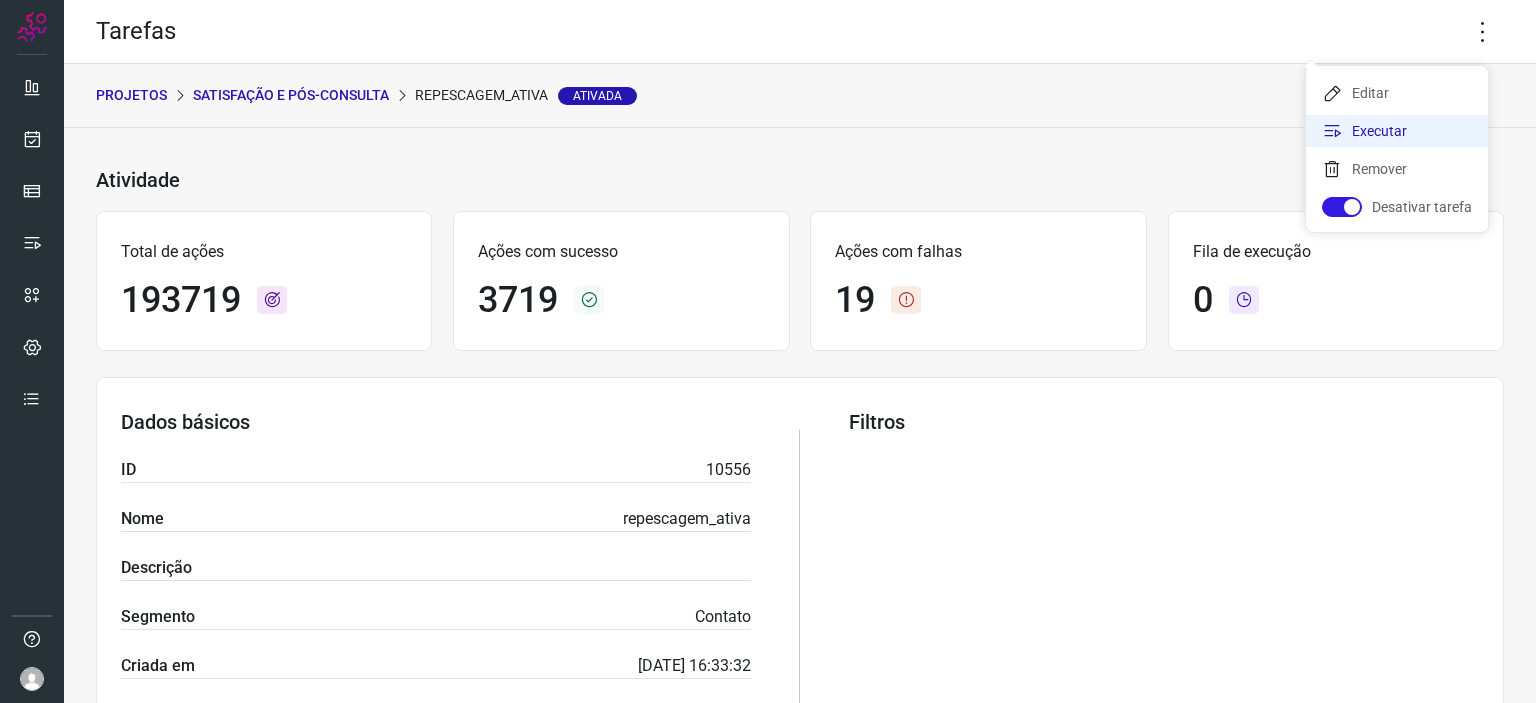 click on "Executar" 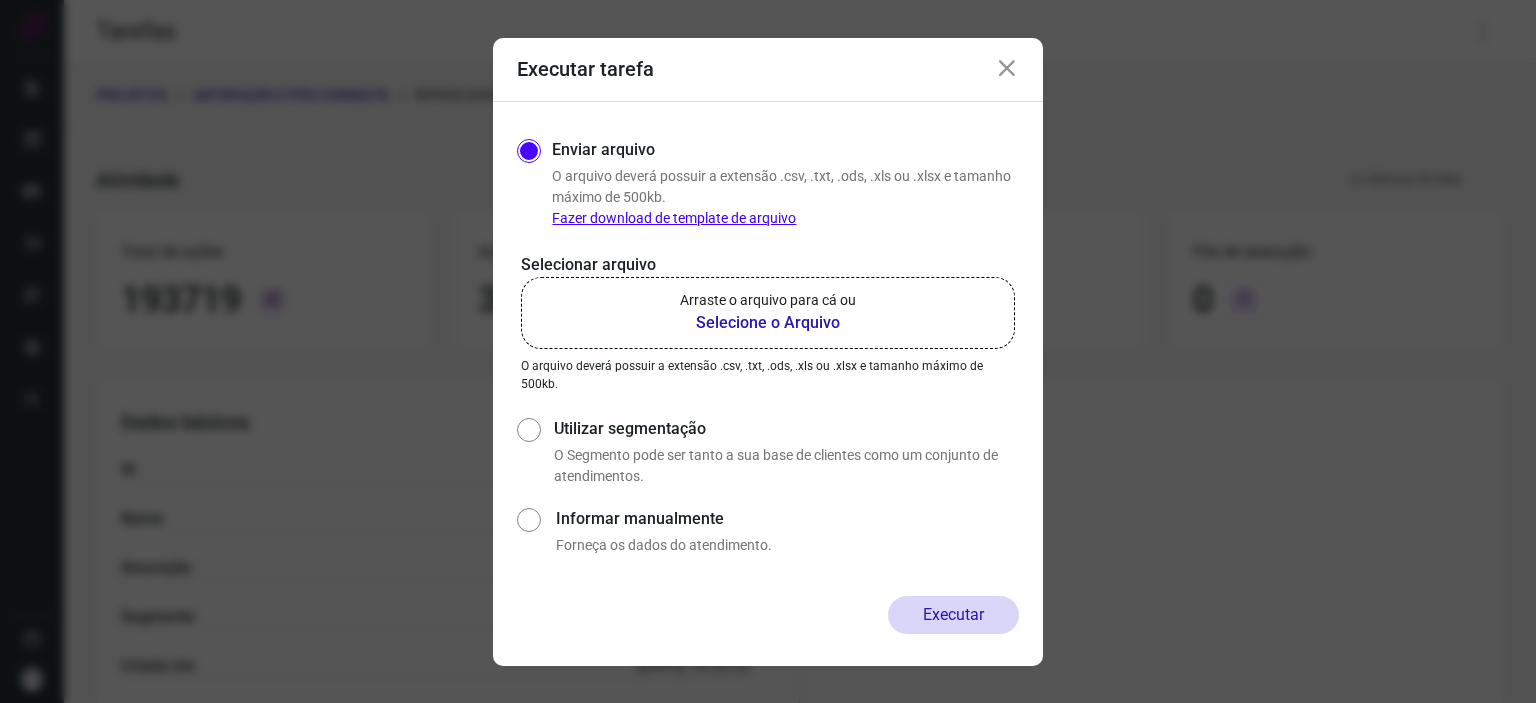 click on "Selecione o Arquivo" at bounding box center [768, 323] 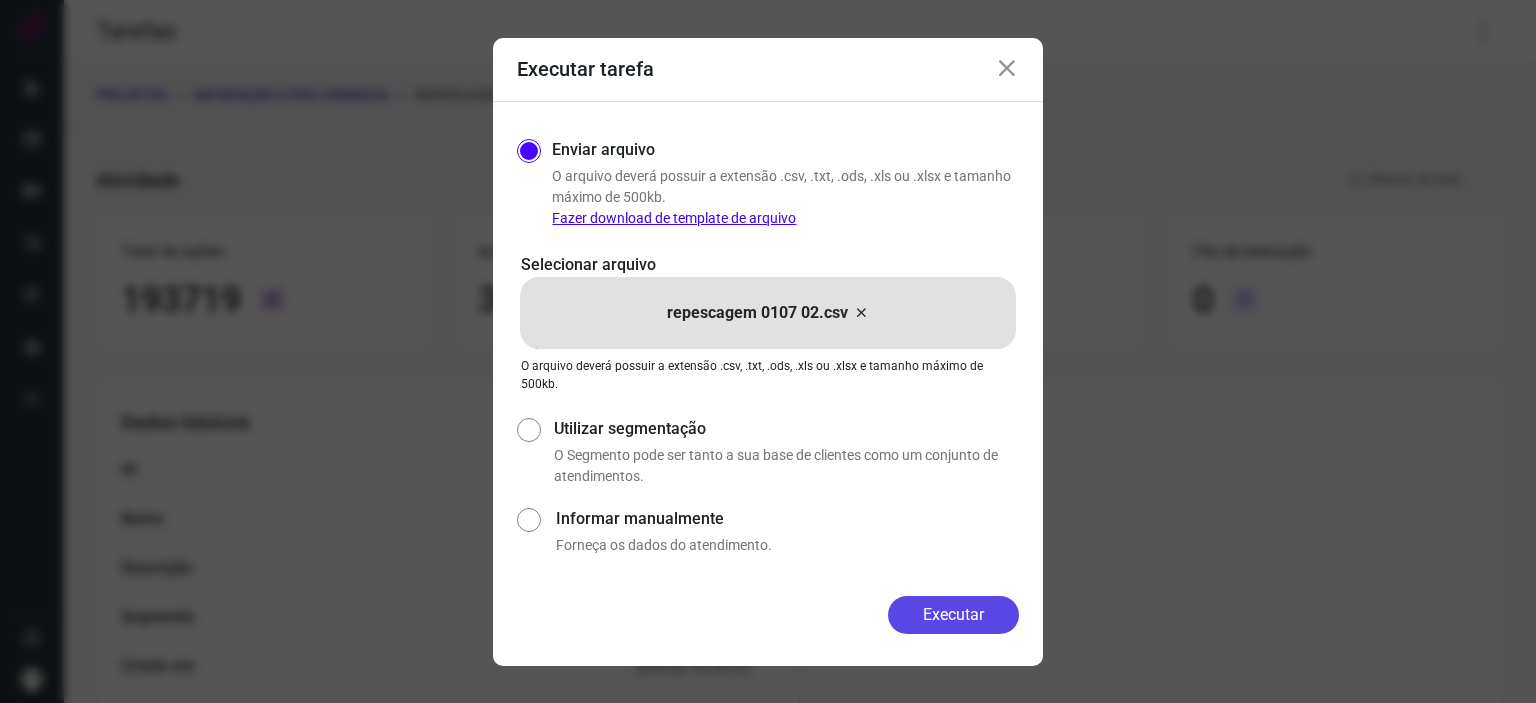 click on "Executar" at bounding box center [953, 615] 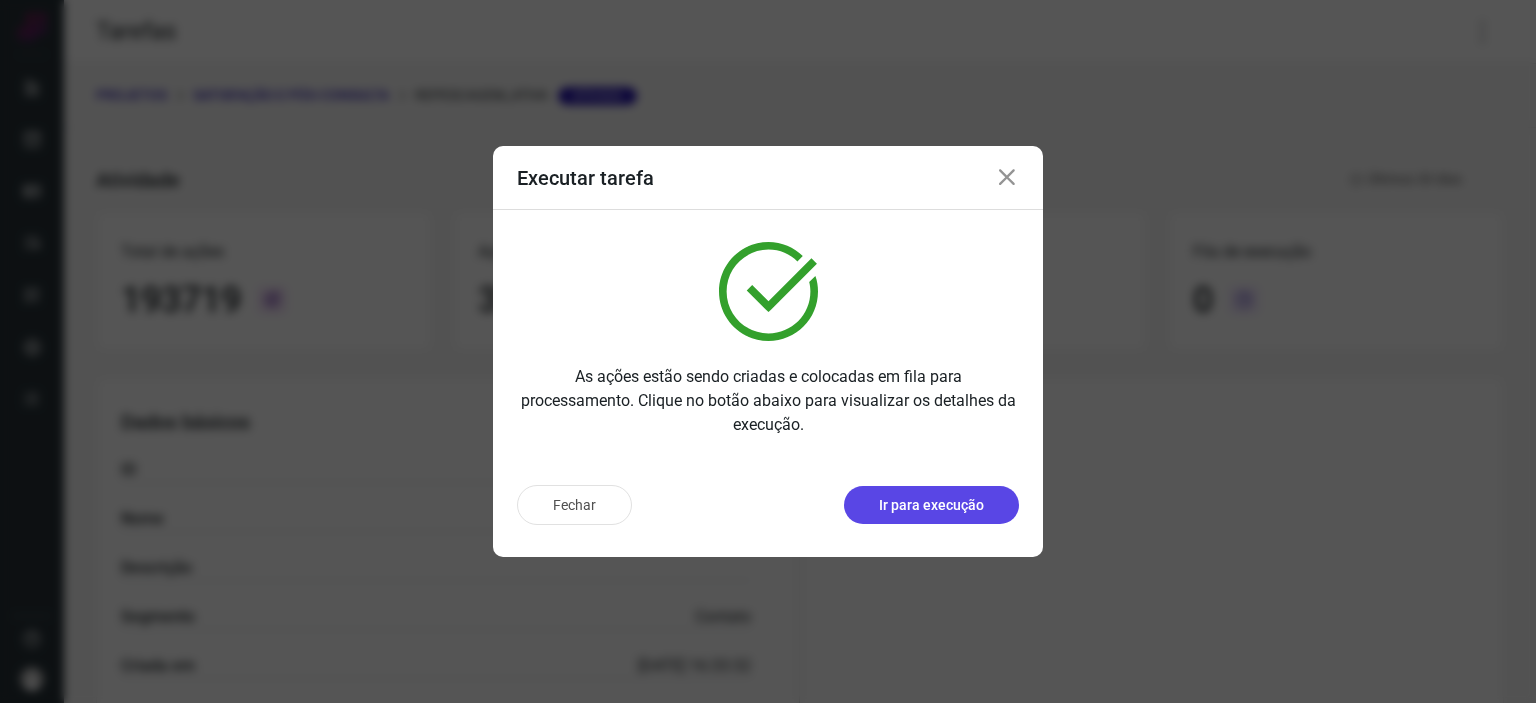 click on "Ir para execução" at bounding box center (931, 505) 